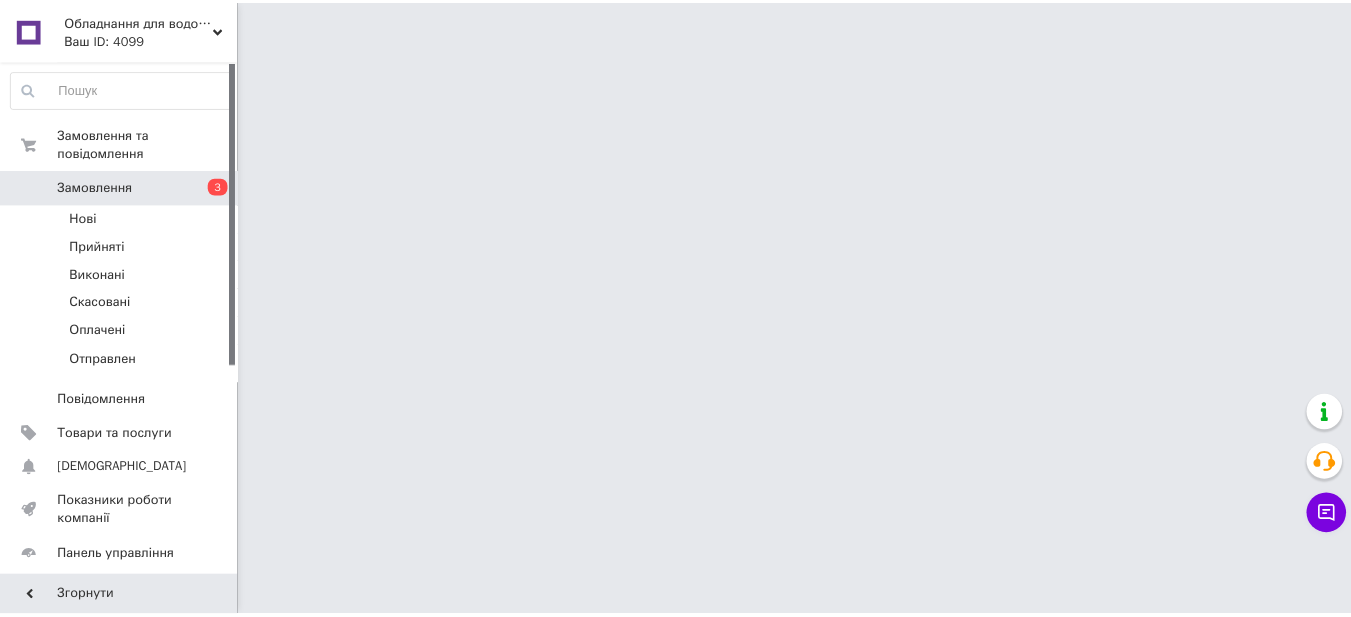 scroll, scrollTop: 0, scrollLeft: 0, axis: both 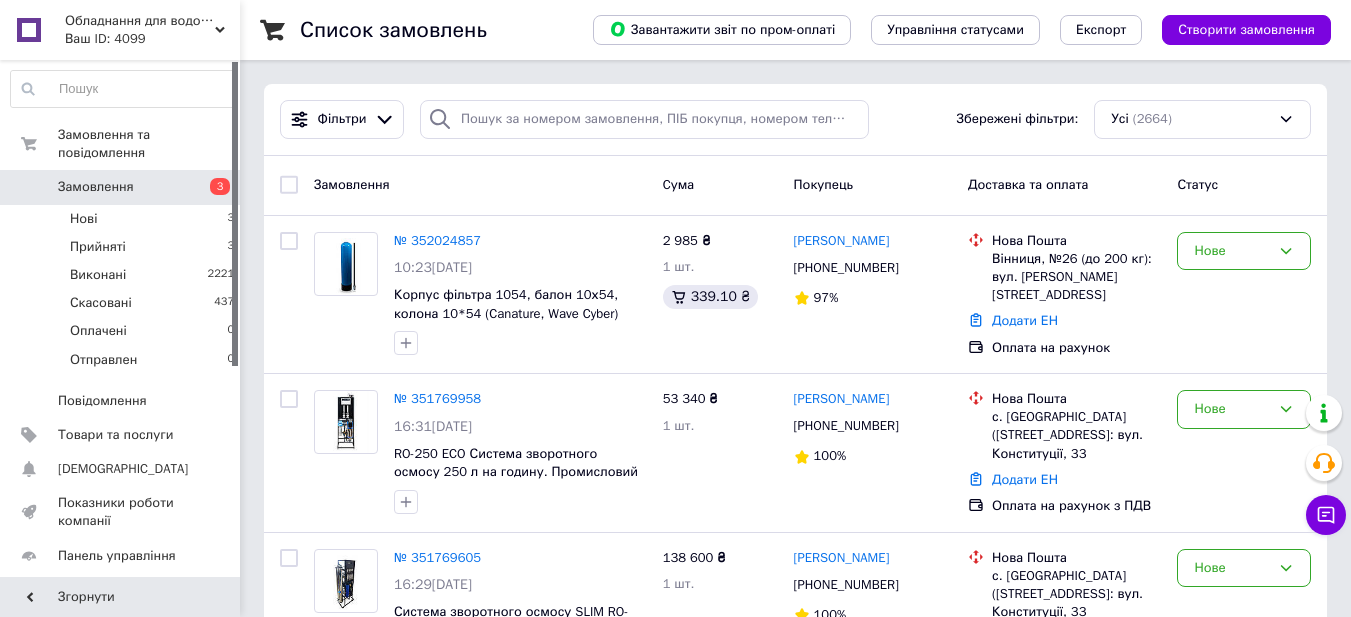 click on "№ 352024857" at bounding box center (437, 240) 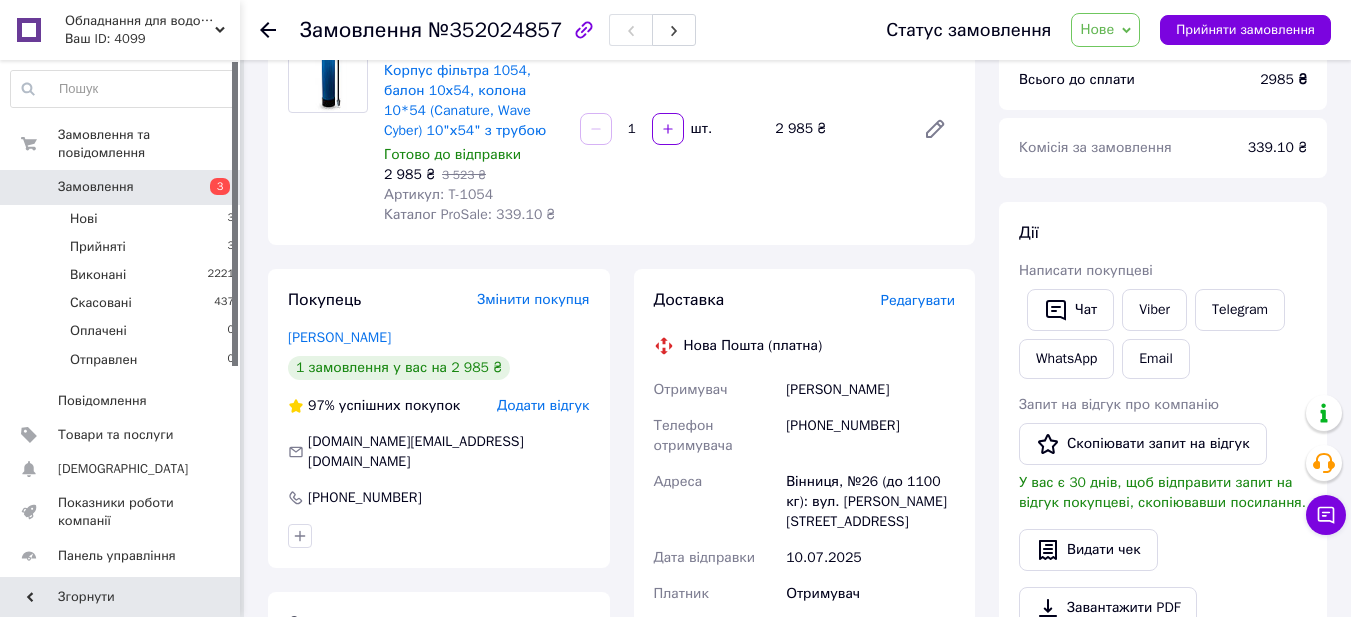 scroll, scrollTop: 200, scrollLeft: 0, axis: vertical 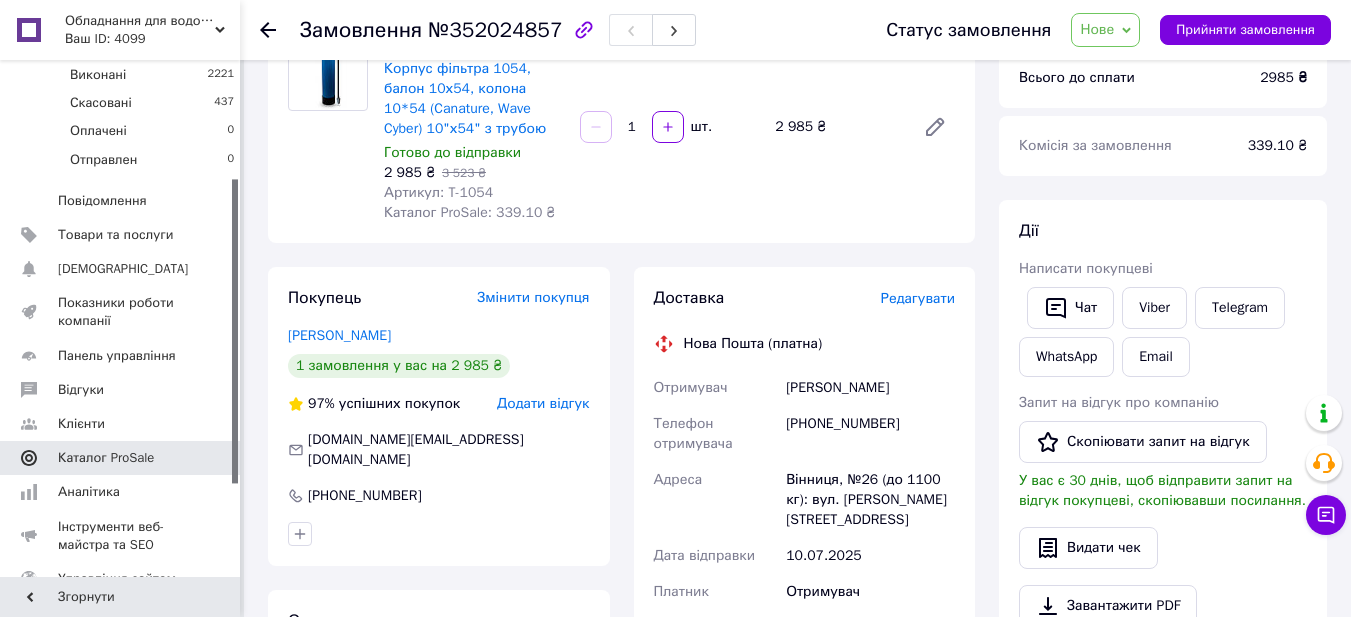 click on "Каталог ProSale" at bounding box center (123, 458) 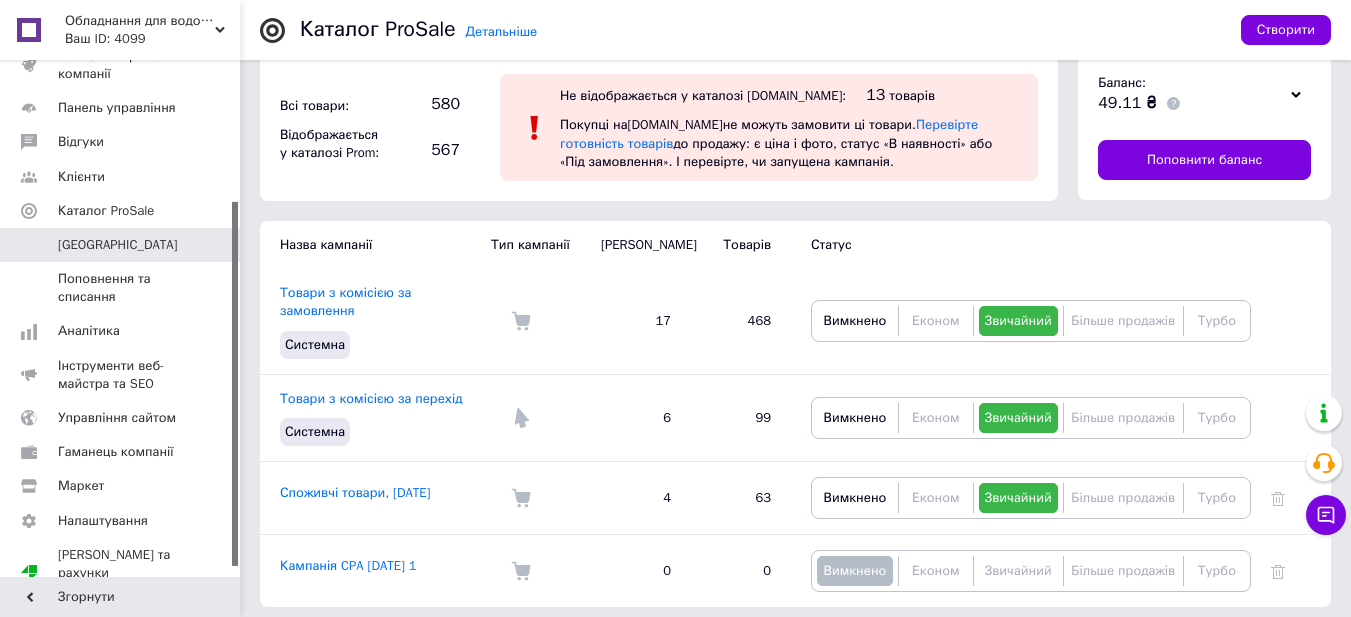 scroll, scrollTop: 36, scrollLeft: 0, axis: vertical 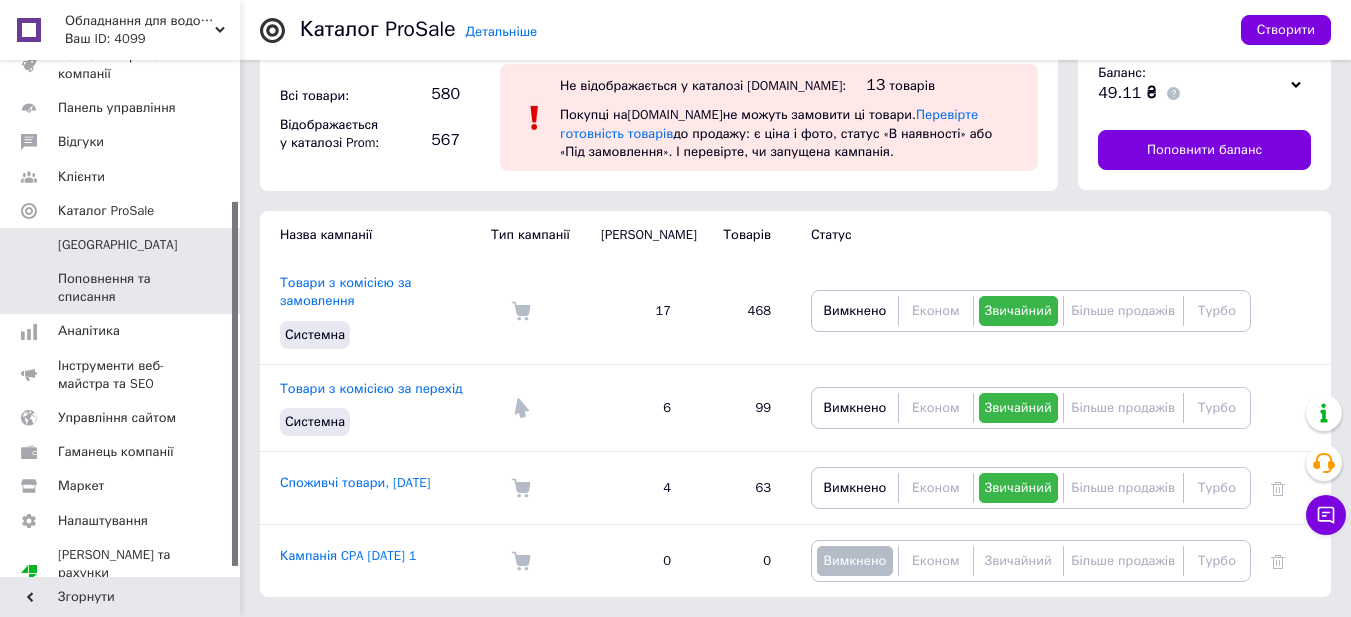 click on "Поповнення та списання" at bounding box center (121, 288) 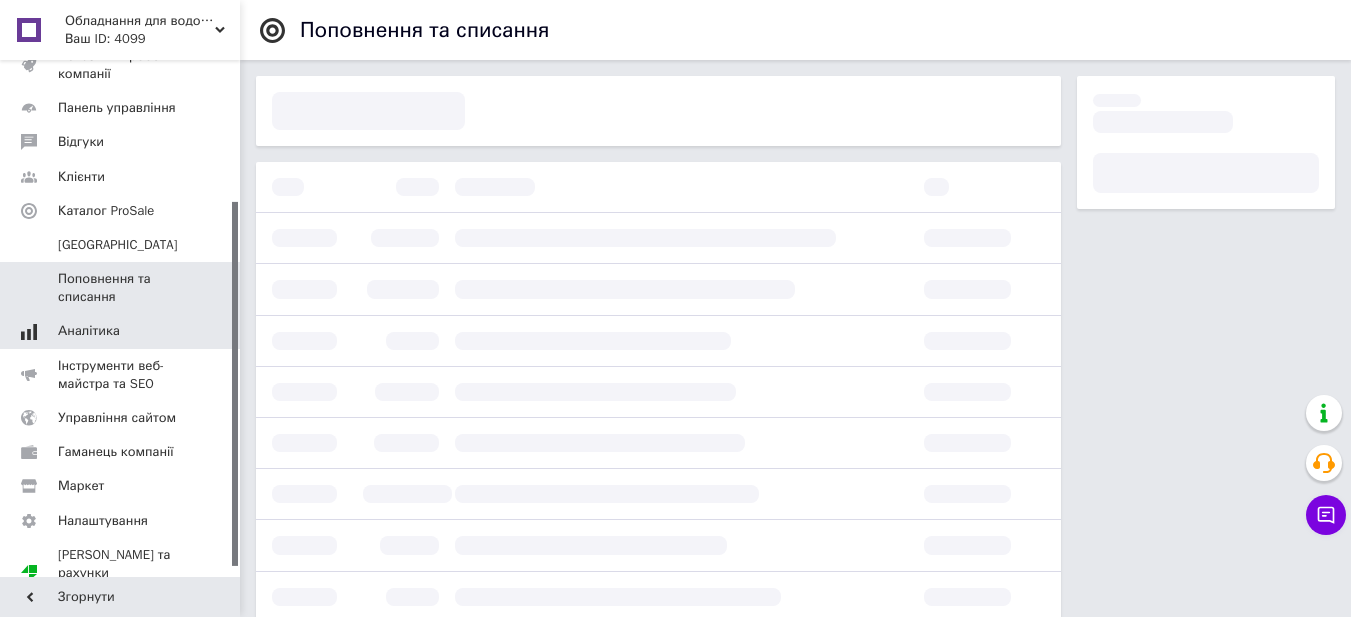 click on "Аналітика" at bounding box center (121, 331) 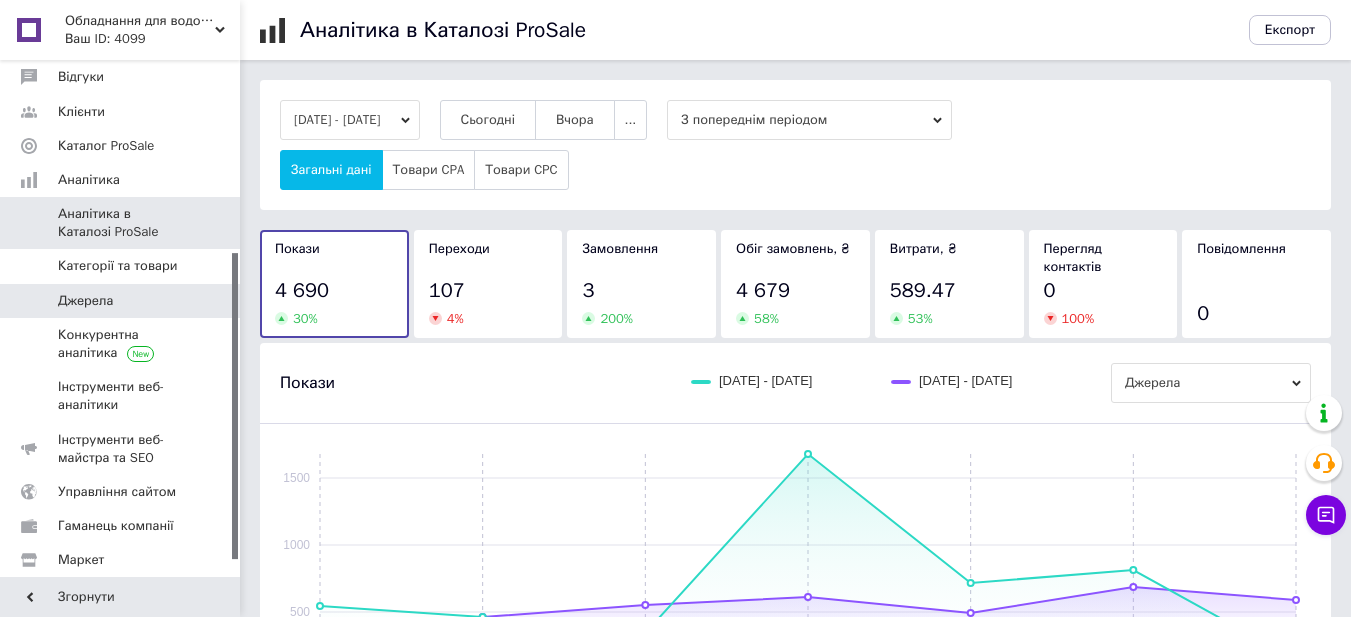 scroll, scrollTop: 352, scrollLeft: 0, axis: vertical 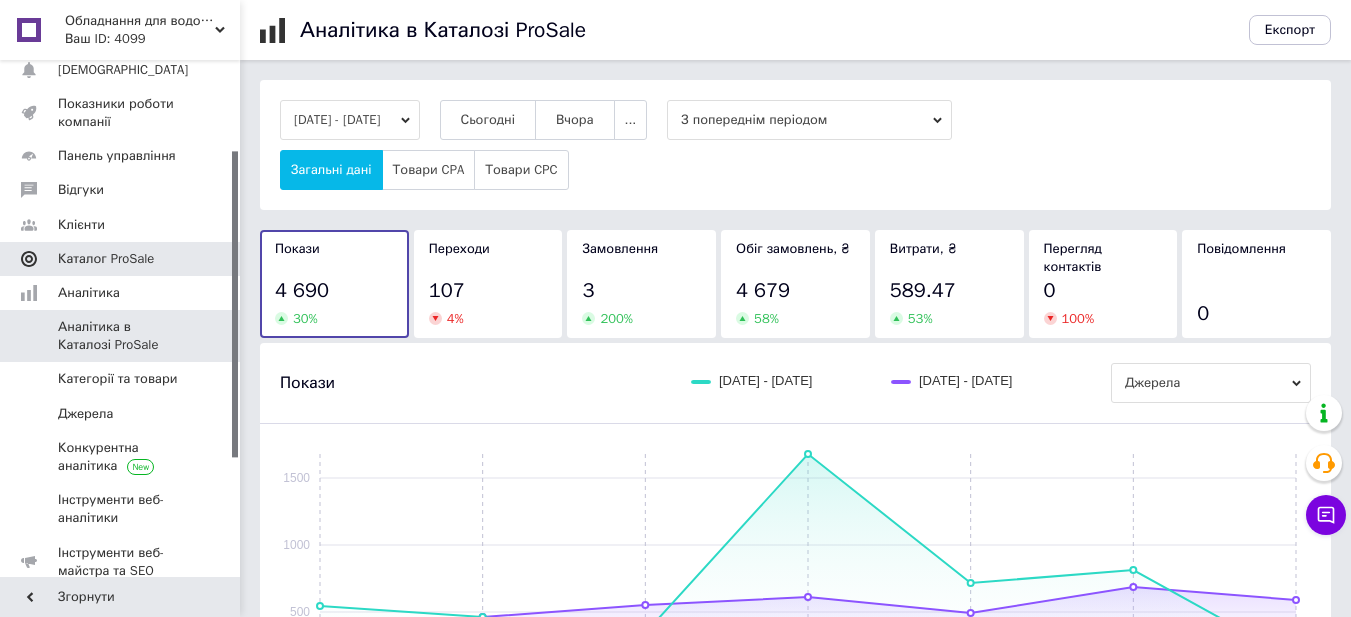 click on "Каталог ProSale" at bounding box center [123, 259] 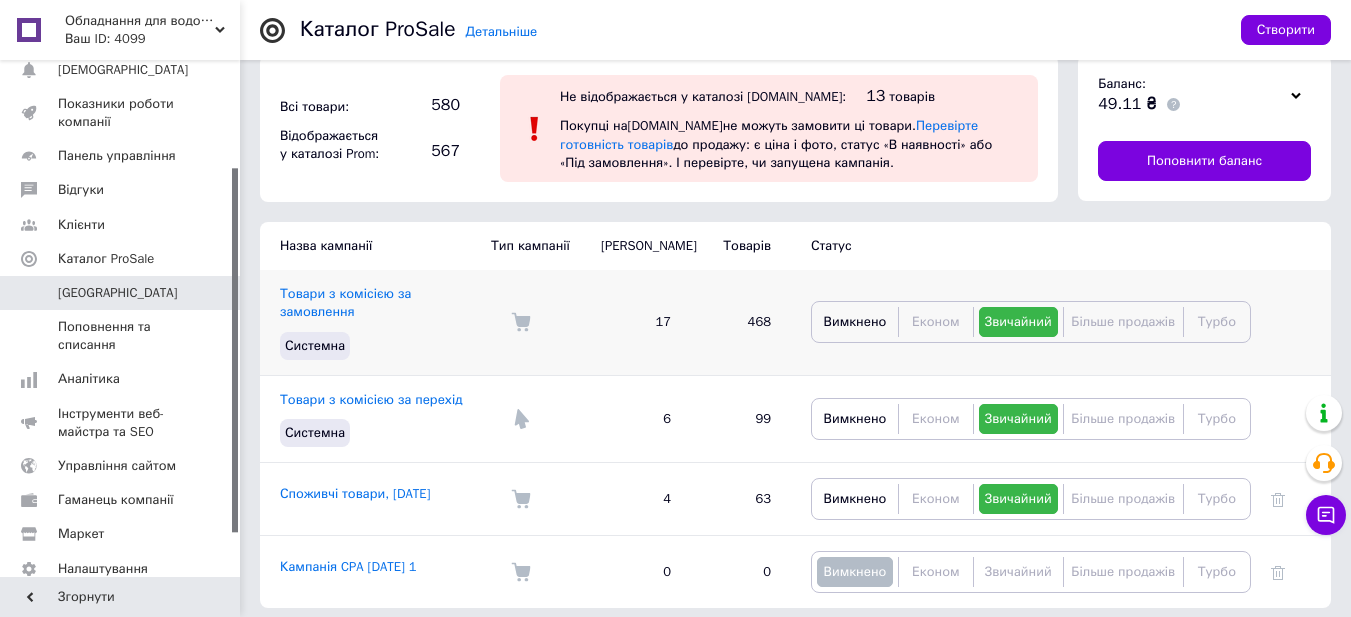 scroll, scrollTop: 36, scrollLeft: 0, axis: vertical 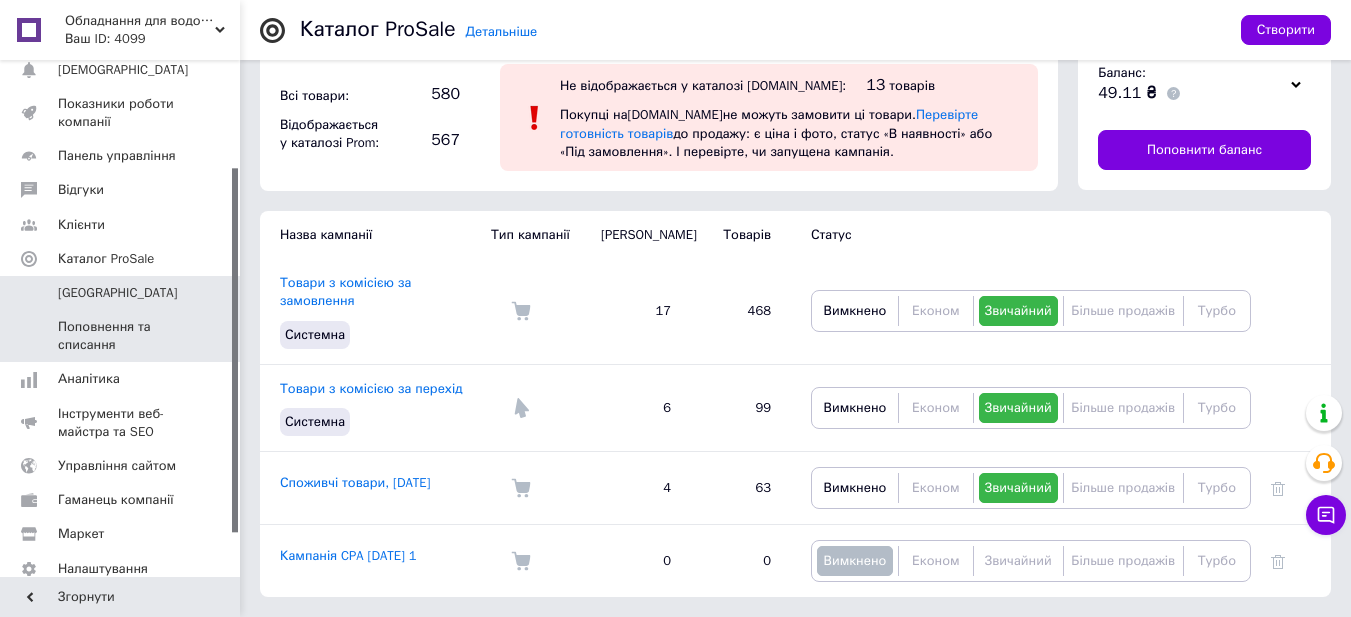 click on "Поповнення та списання" at bounding box center [121, 336] 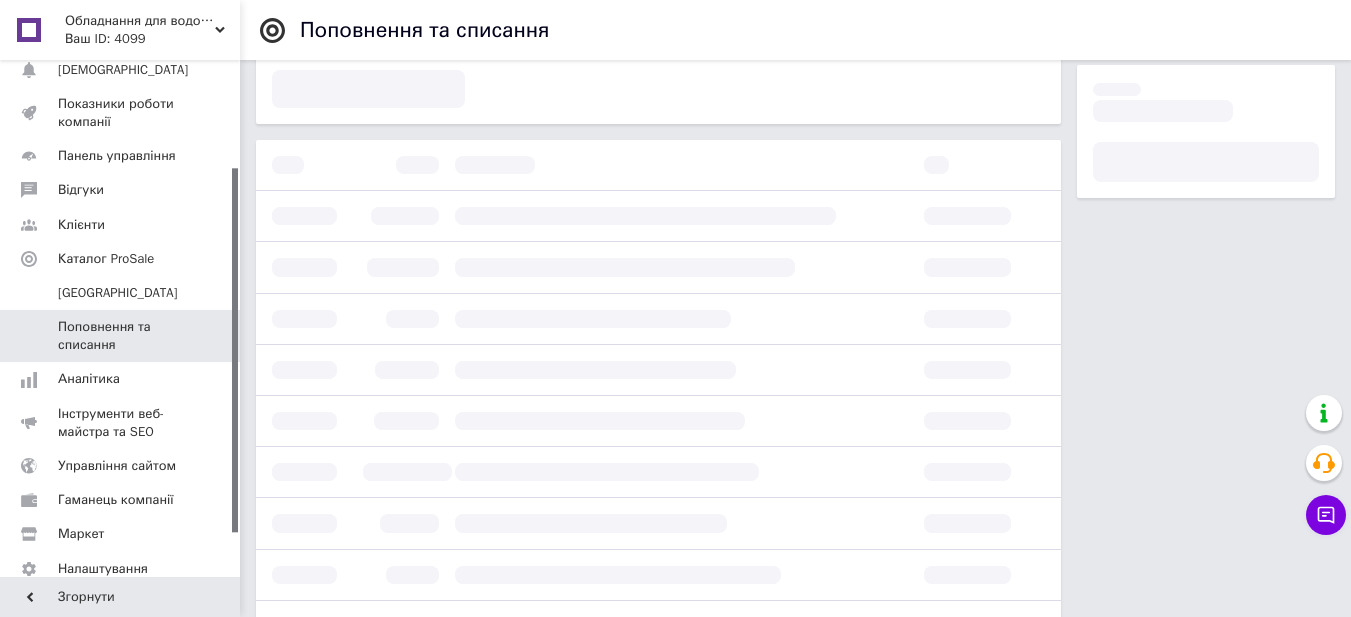 scroll, scrollTop: 0, scrollLeft: 0, axis: both 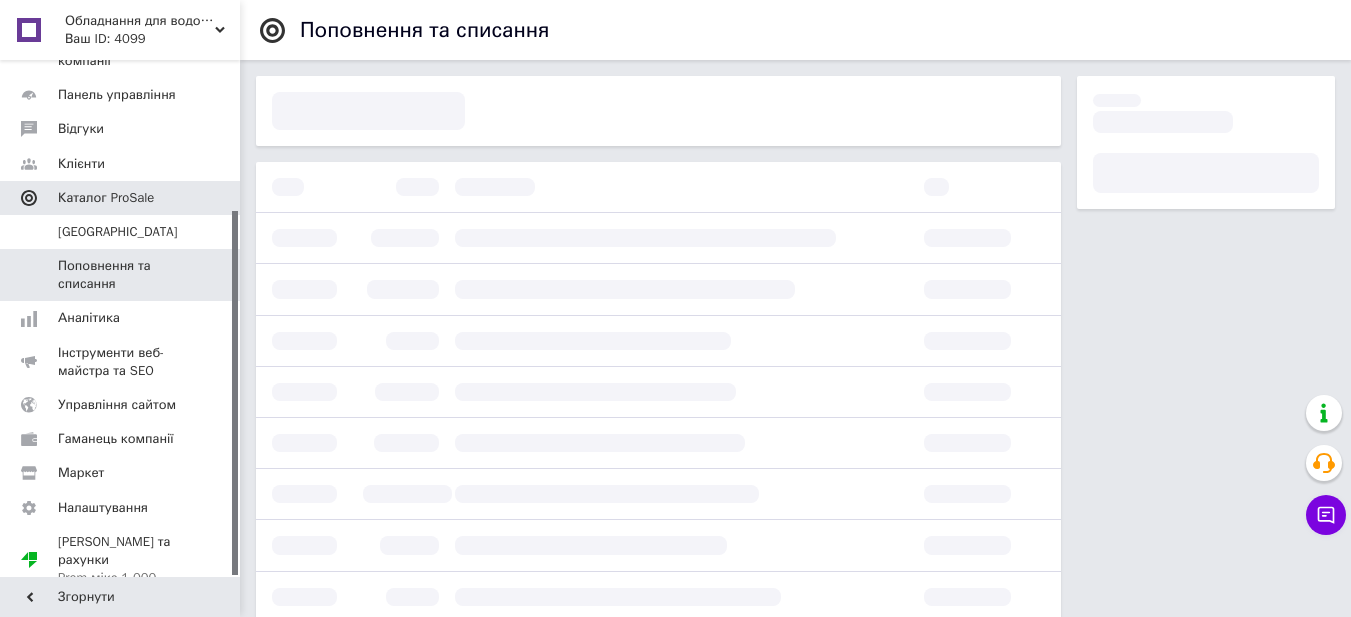 click on "Каталог ProSale" at bounding box center (106, 198) 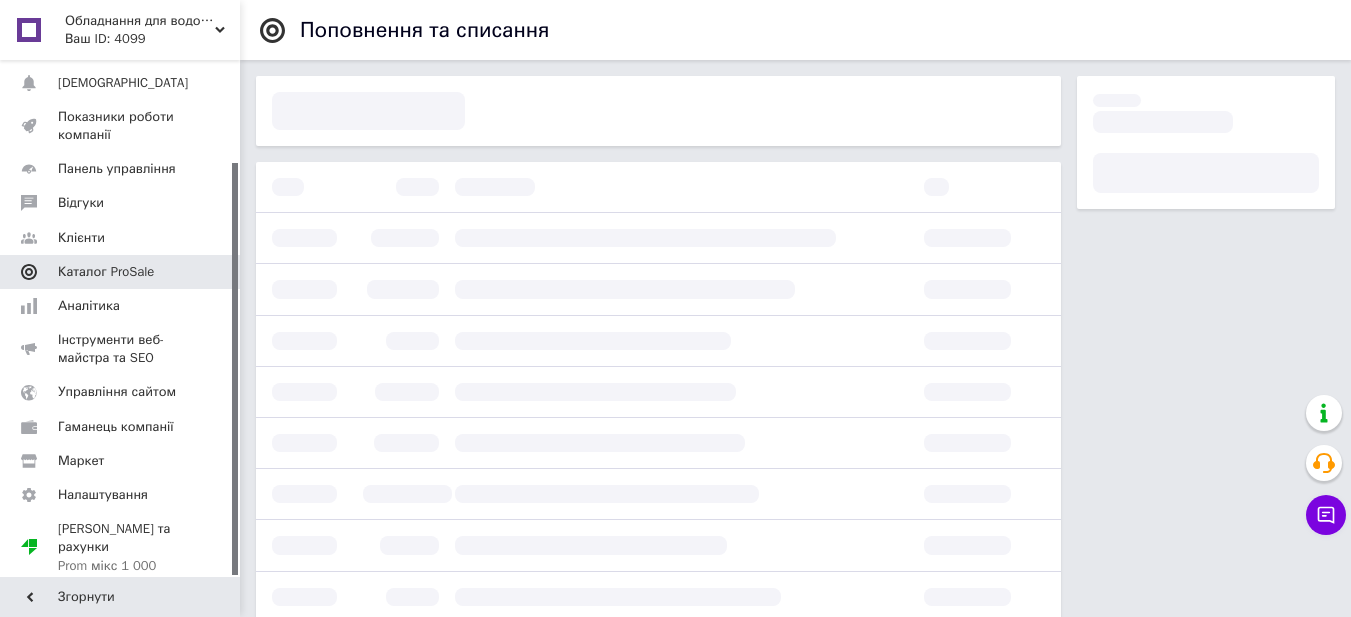 scroll, scrollTop: 127, scrollLeft: 0, axis: vertical 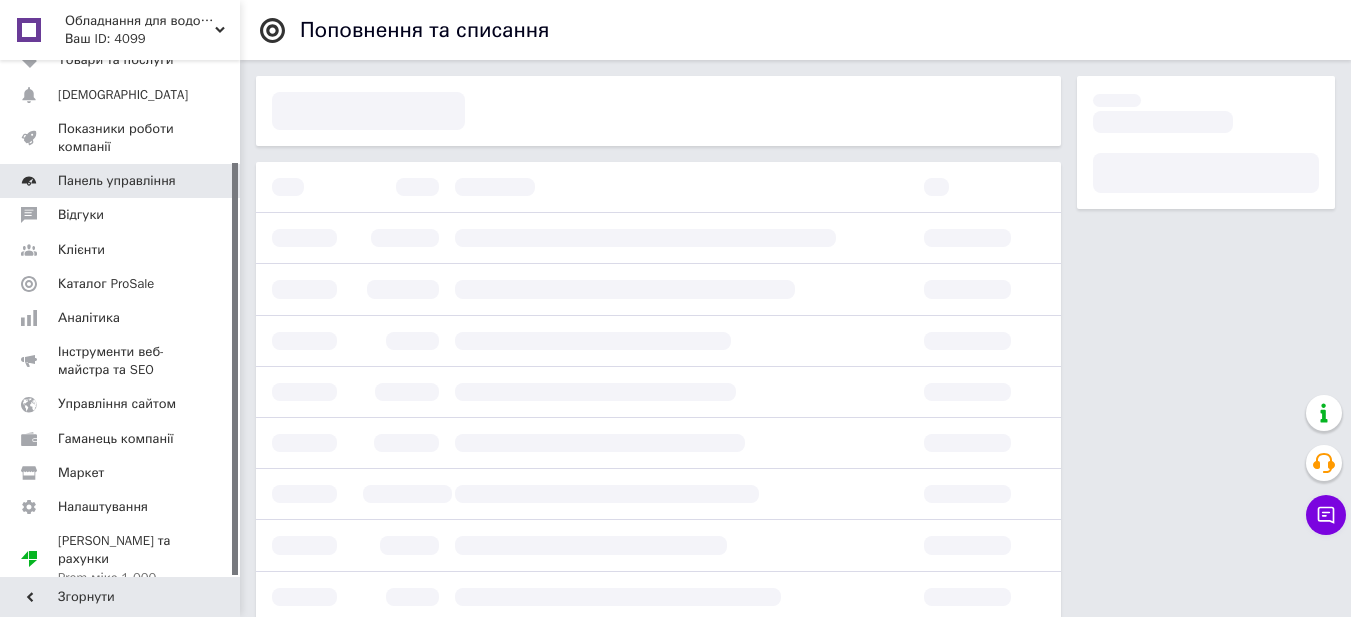 click on "Панель управління" at bounding box center [117, 181] 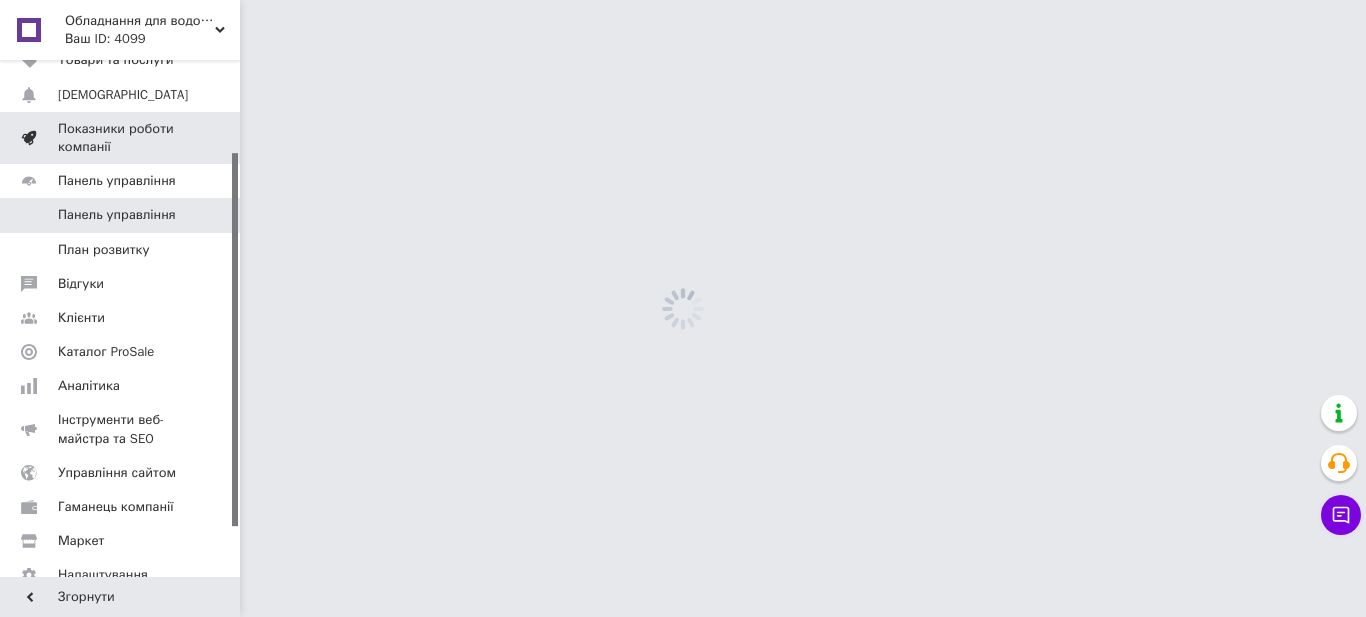 click on "Показники роботи компанії" at bounding box center [121, 138] 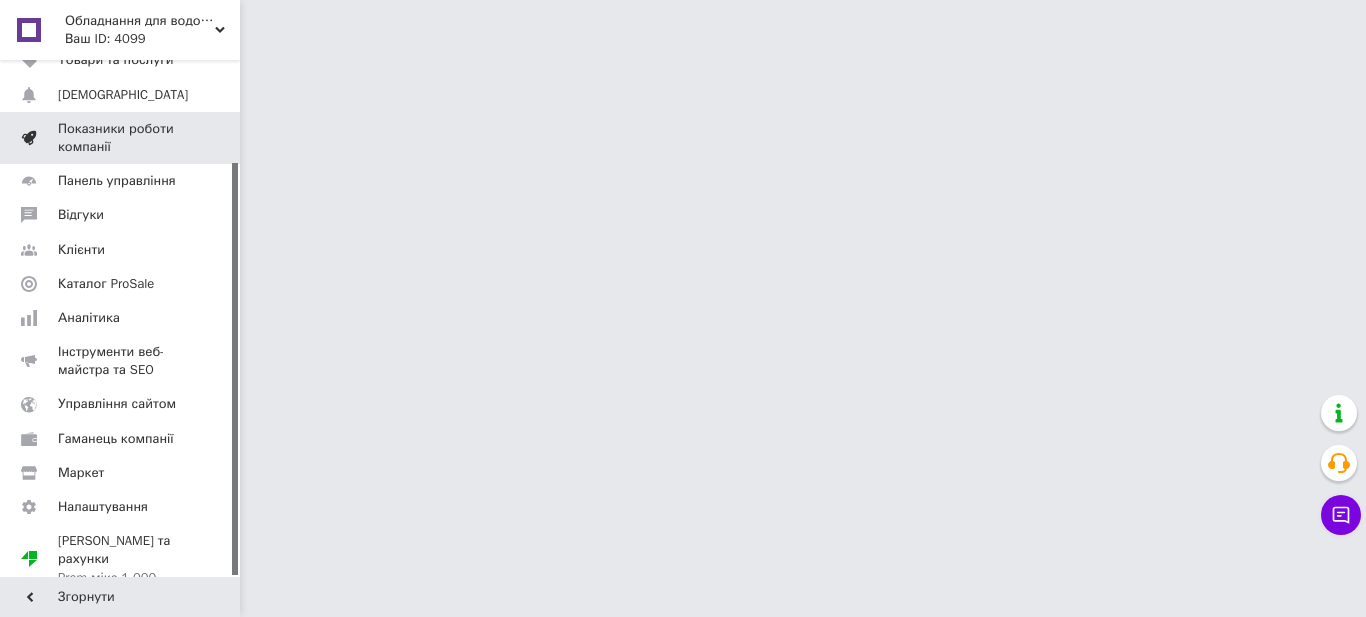 click on "Показники роботи компанії" at bounding box center [121, 138] 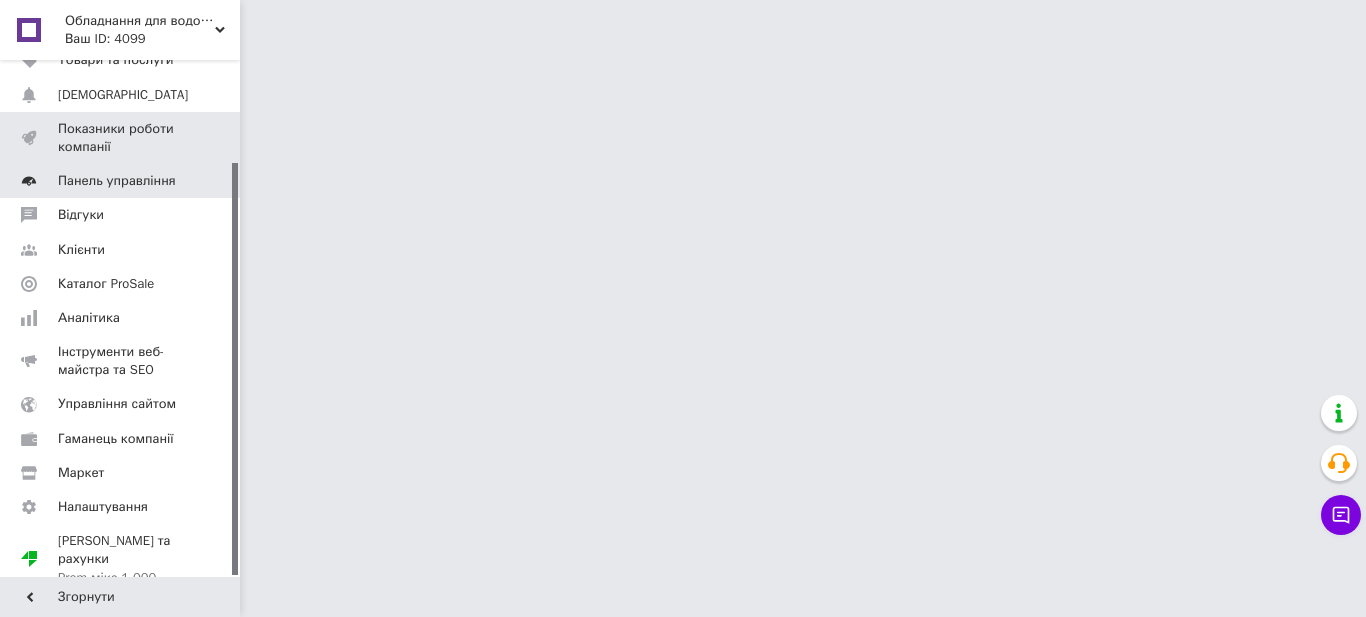 click on "Панель управління" at bounding box center (123, 181) 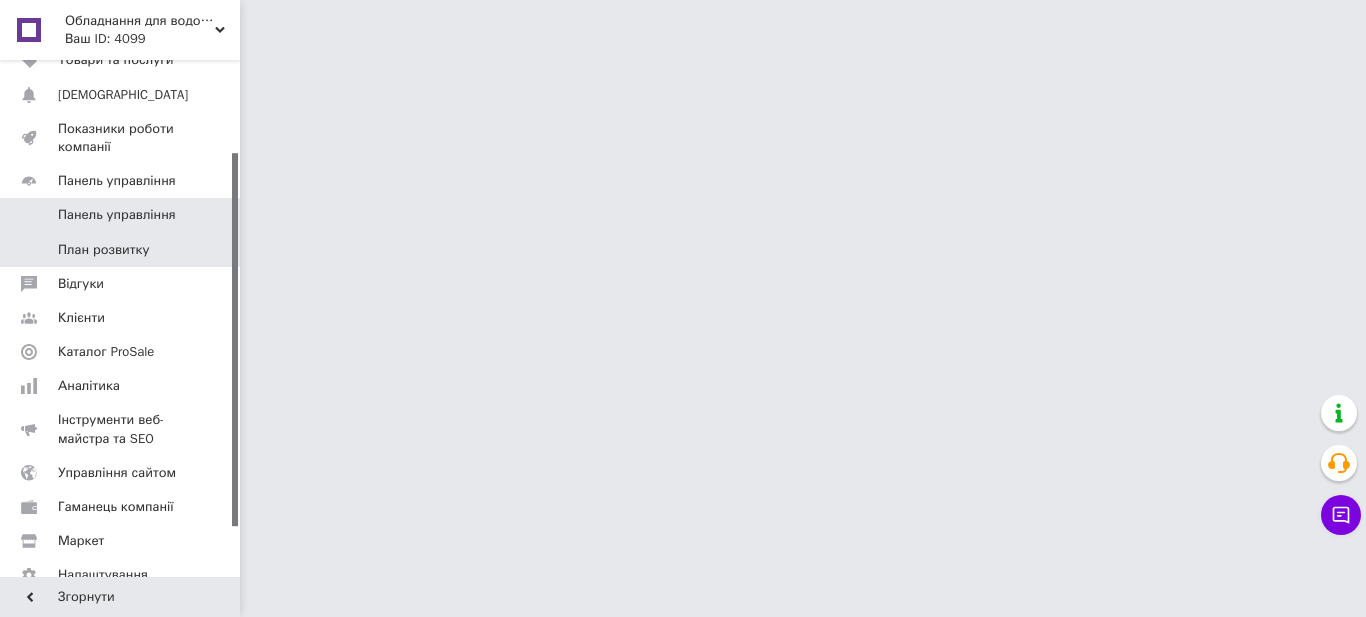 click on "План розвитку" at bounding box center [123, 250] 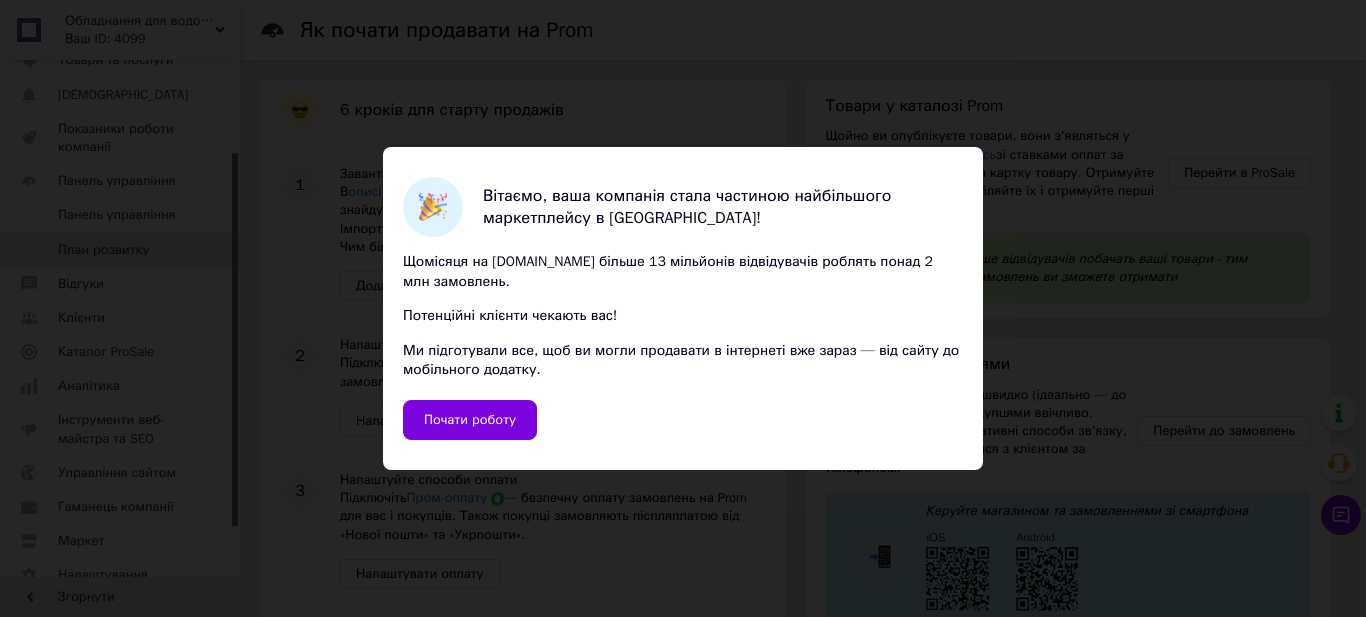 click on "Вітаємо, ваша компанія стала частиною найбільшого маркетплейсу в Україні!" at bounding box center (687, 207) 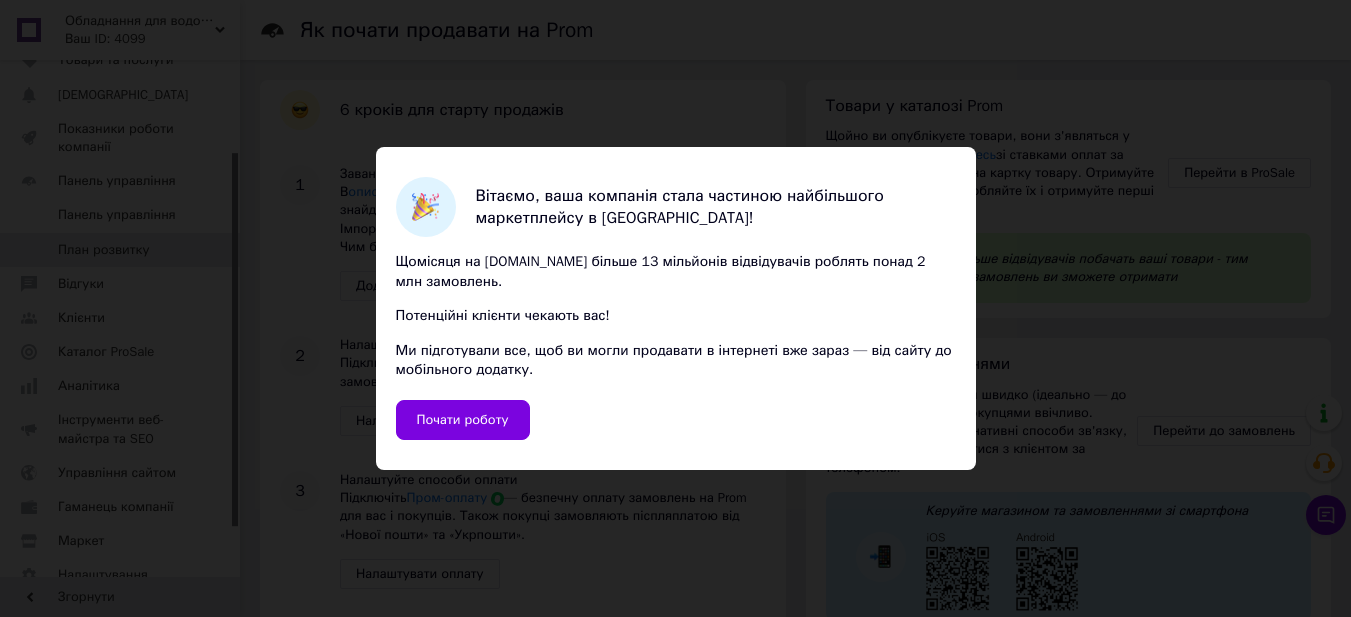 click on "Вітаємо, ваша компанія стала частиною найбільшого маркетплейсу в Україні! Щомісяця на Prom.ua більше 13 мільйонів відвідувачів роблять понад 2 млн замовлень. Потенційні клієнти чекають вас! Ми підготували все, щоб ви могли продавати в
інтернеті вже зараз — від сайту до мобільного додатку. Почати роботу" at bounding box center [675, 308] 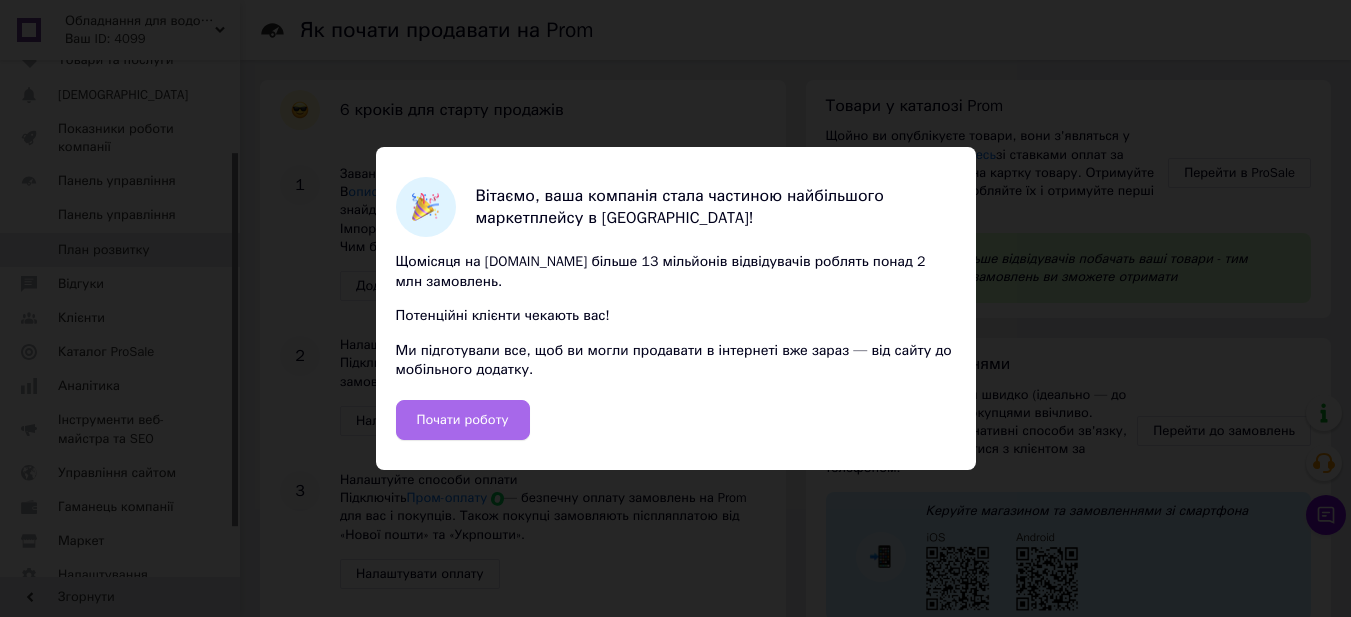 click on "Почати роботу" at bounding box center (463, 420) 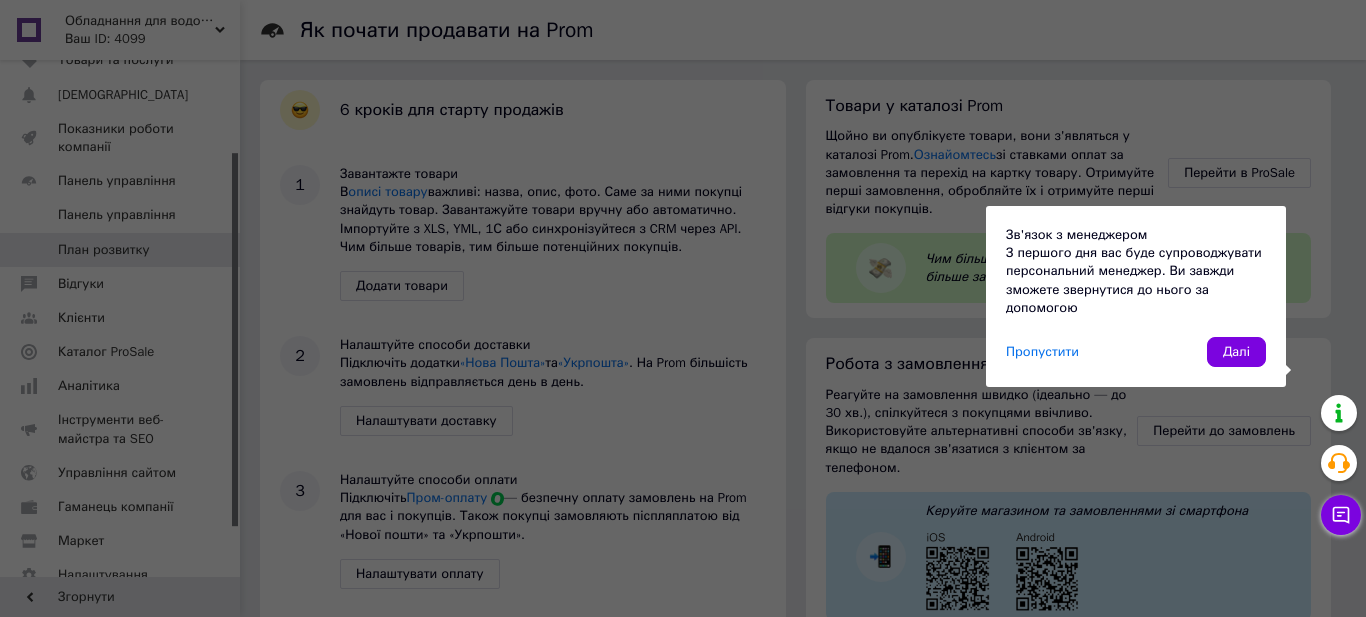drag, startPoint x: 1038, startPoint y: 345, endPoint x: 1005, endPoint y: 339, distance: 33.54102 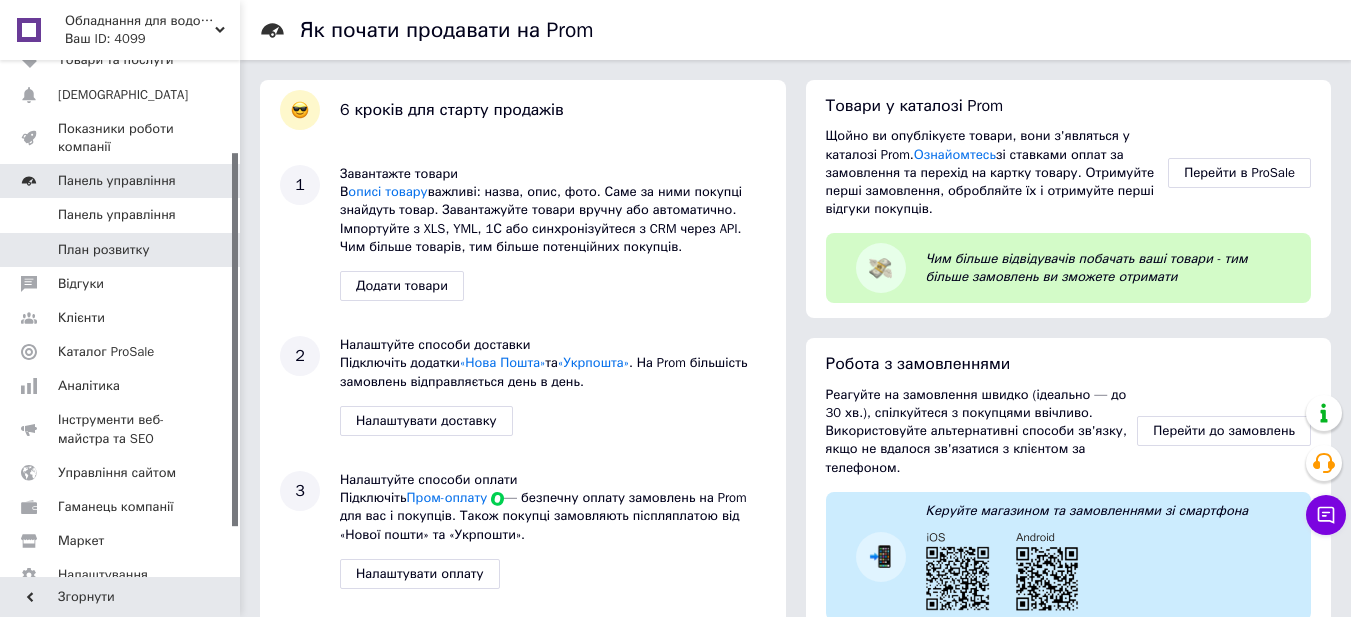 click on "Панель управління" at bounding box center (117, 181) 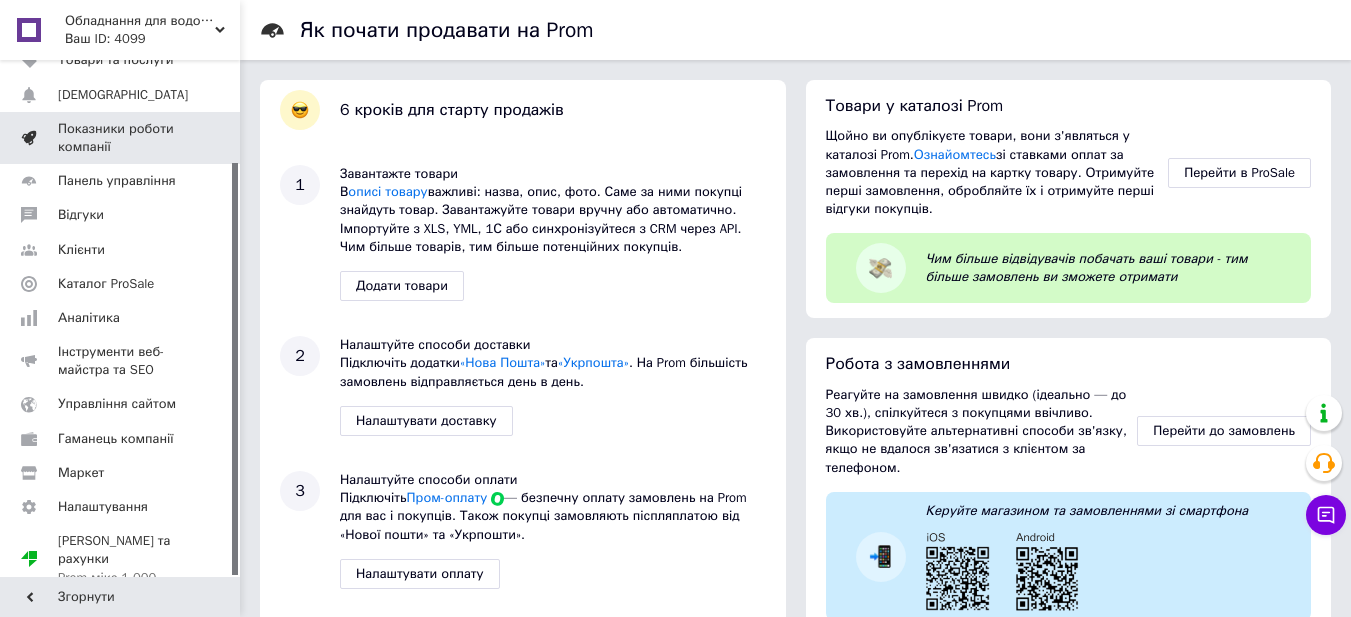 click on "Показники роботи компанії" at bounding box center [121, 138] 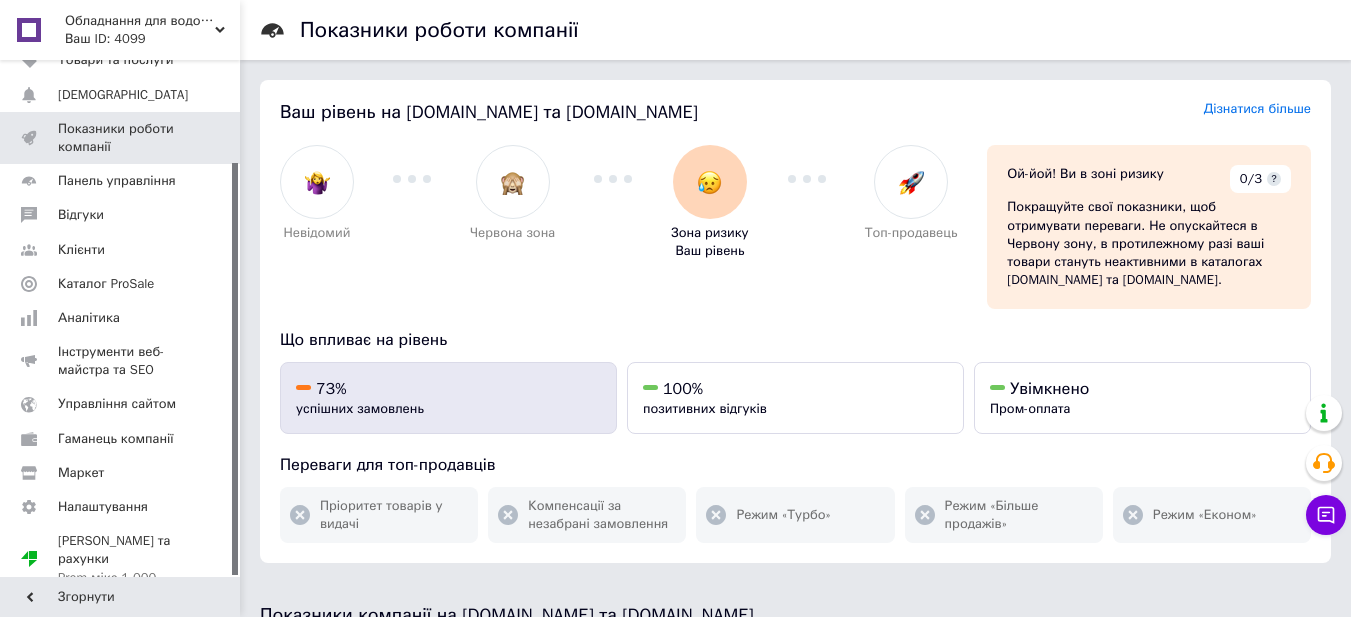 click on "73%" at bounding box center (448, 389) 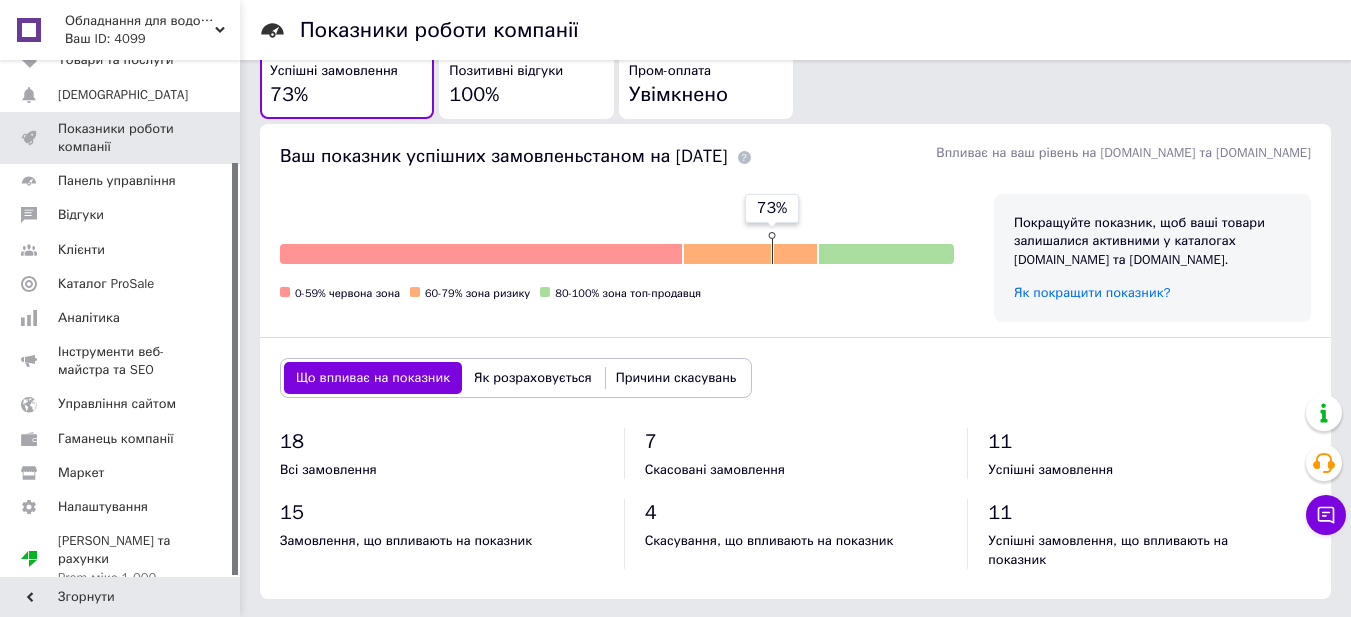 scroll, scrollTop: 622, scrollLeft: 0, axis: vertical 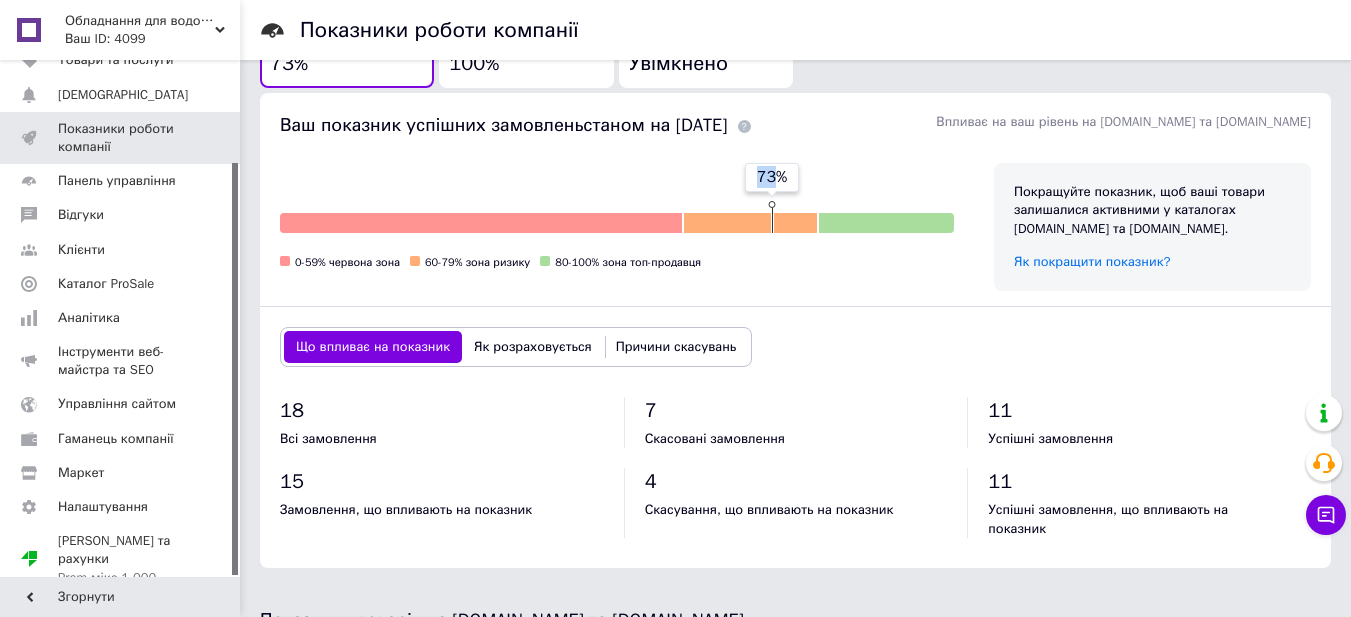 drag, startPoint x: 774, startPoint y: 164, endPoint x: 895, endPoint y: 166, distance: 121.016525 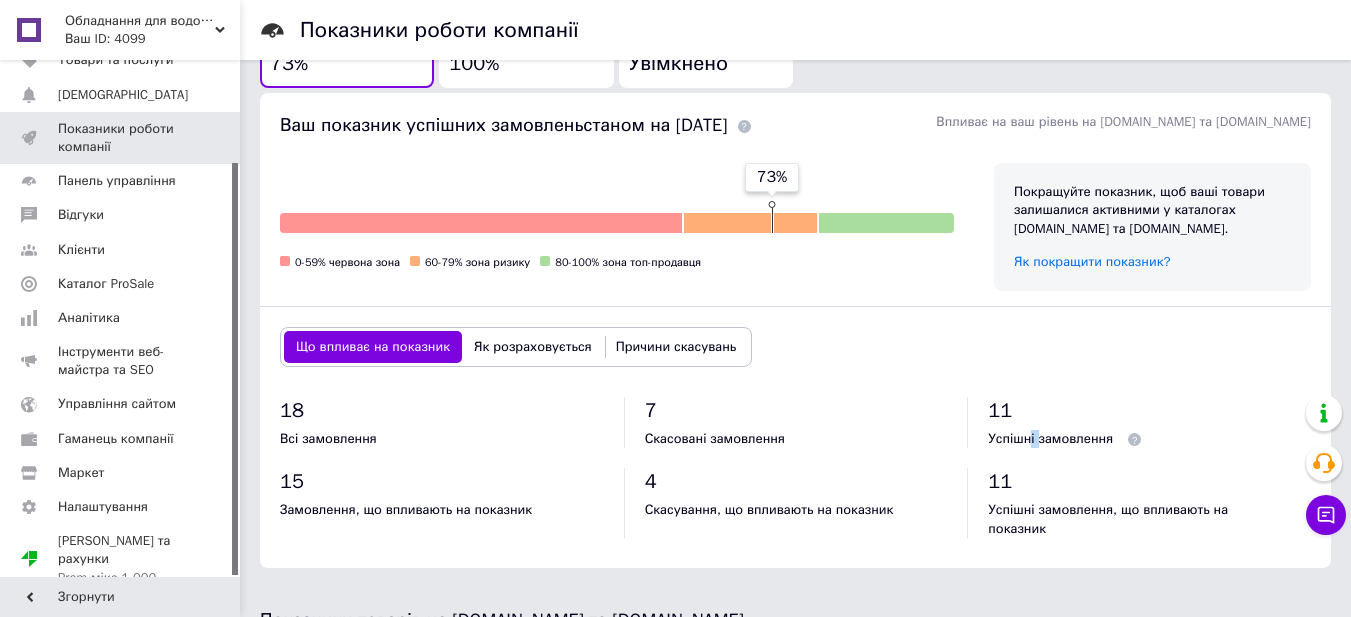 drag, startPoint x: 1036, startPoint y: 416, endPoint x: 1000, endPoint y: 416, distance: 36 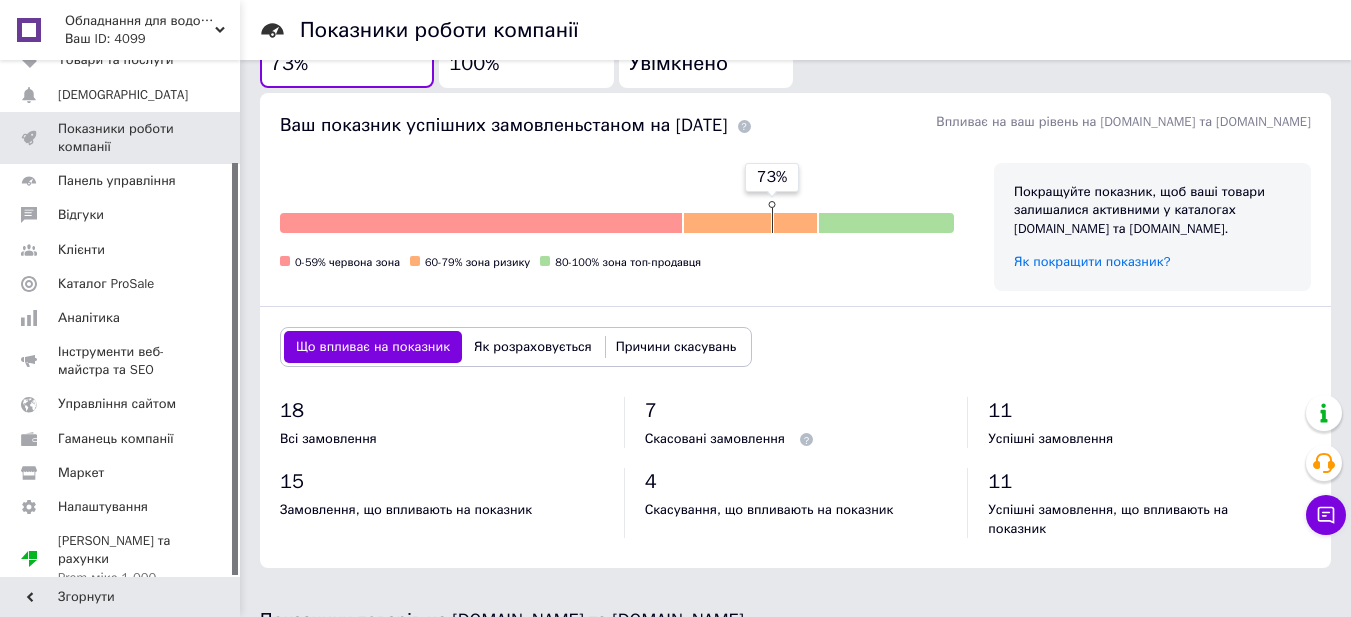 click on "Скасовані замовлення" at bounding box center (796, 439) 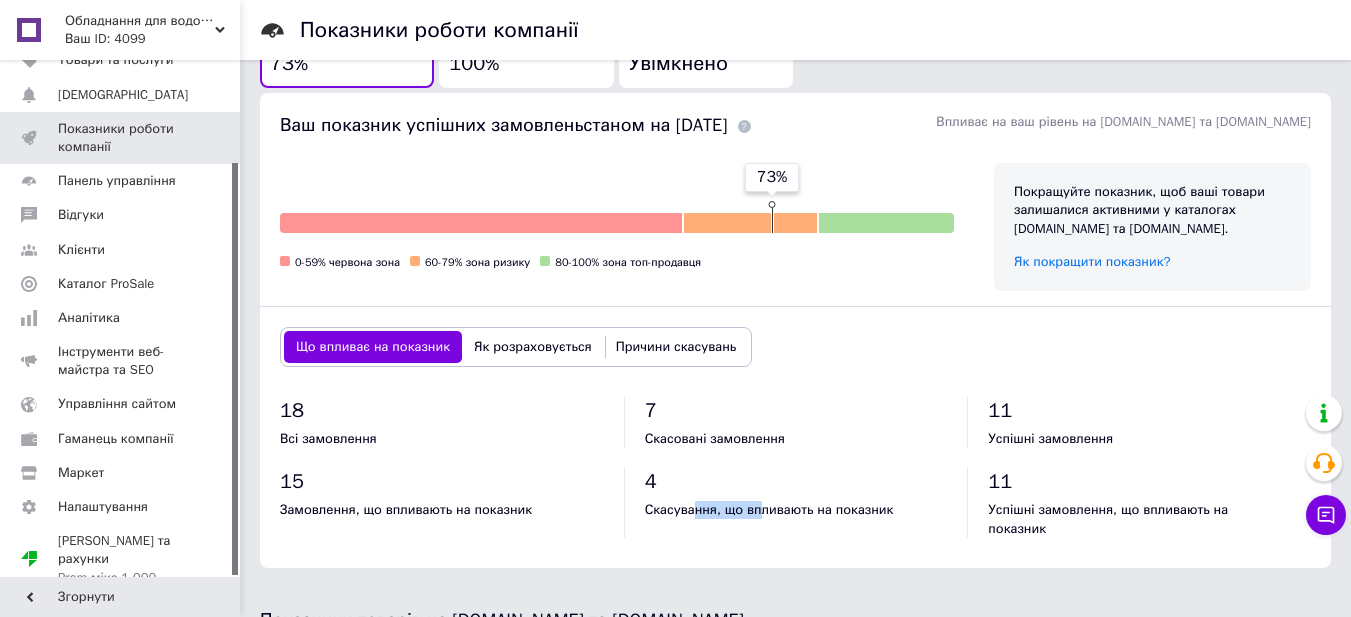 drag, startPoint x: 719, startPoint y: 502, endPoint x: 796, endPoint y: 500, distance: 77.02597 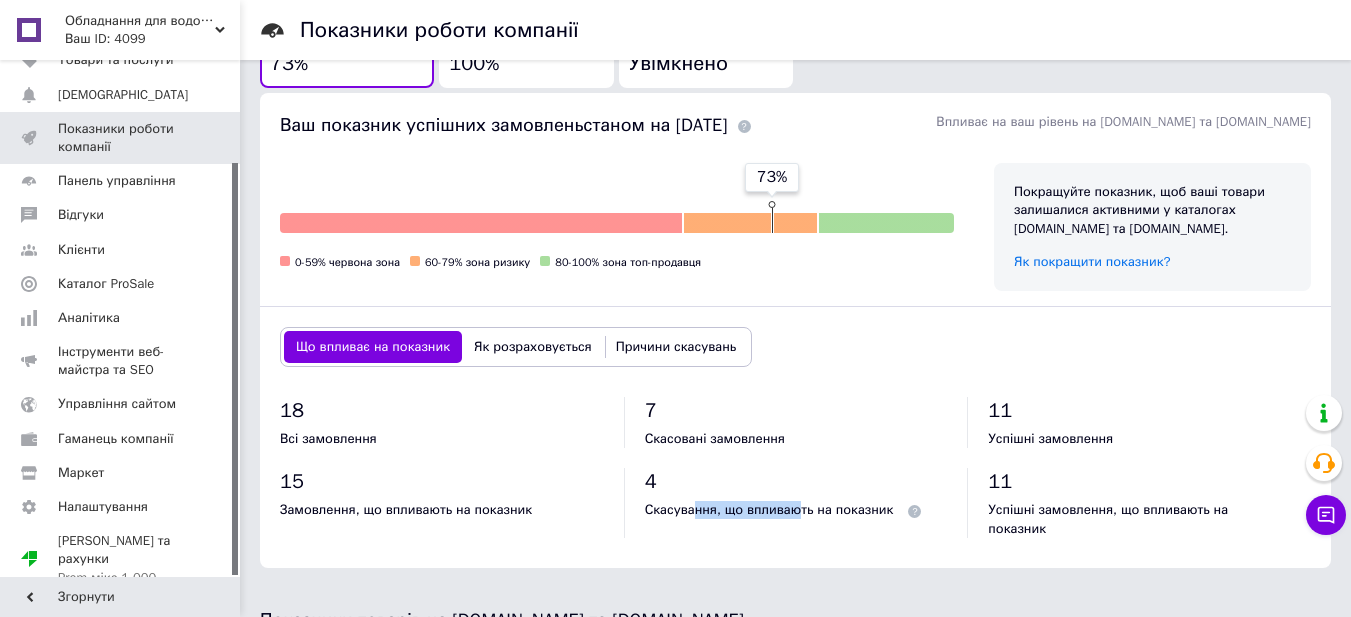 click on "Скасування, що впливають на показник" at bounding box center (769, 509) 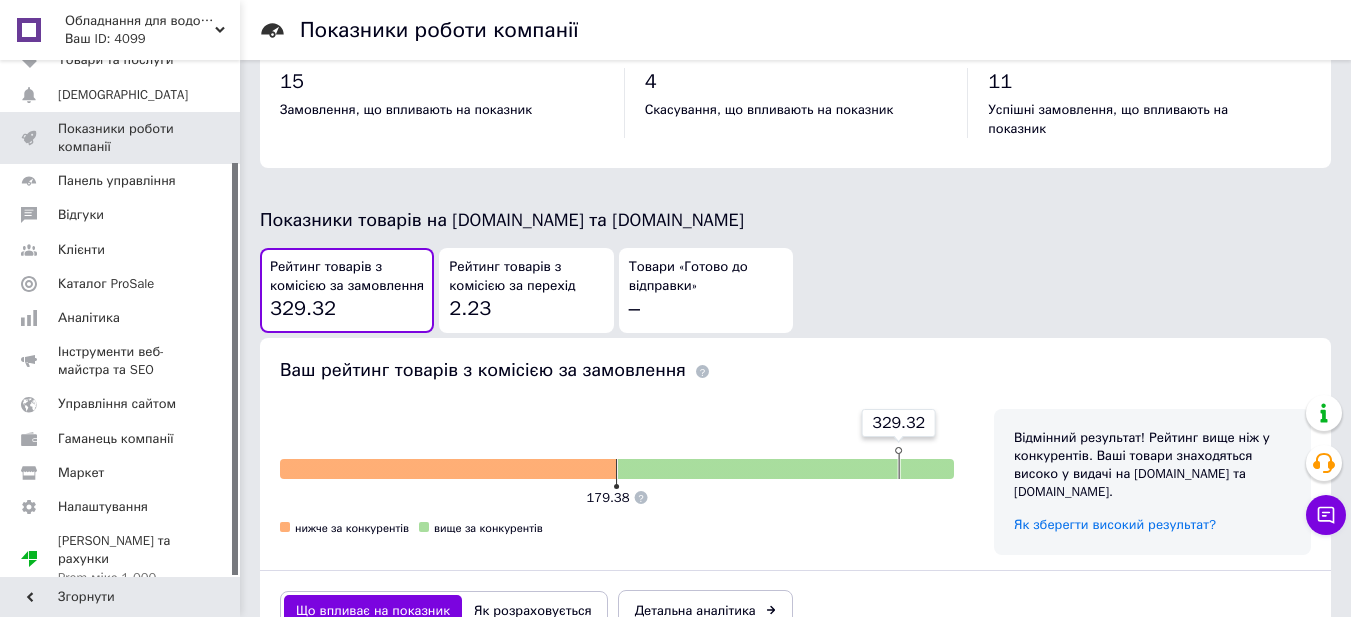 scroll, scrollTop: 1122, scrollLeft: 0, axis: vertical 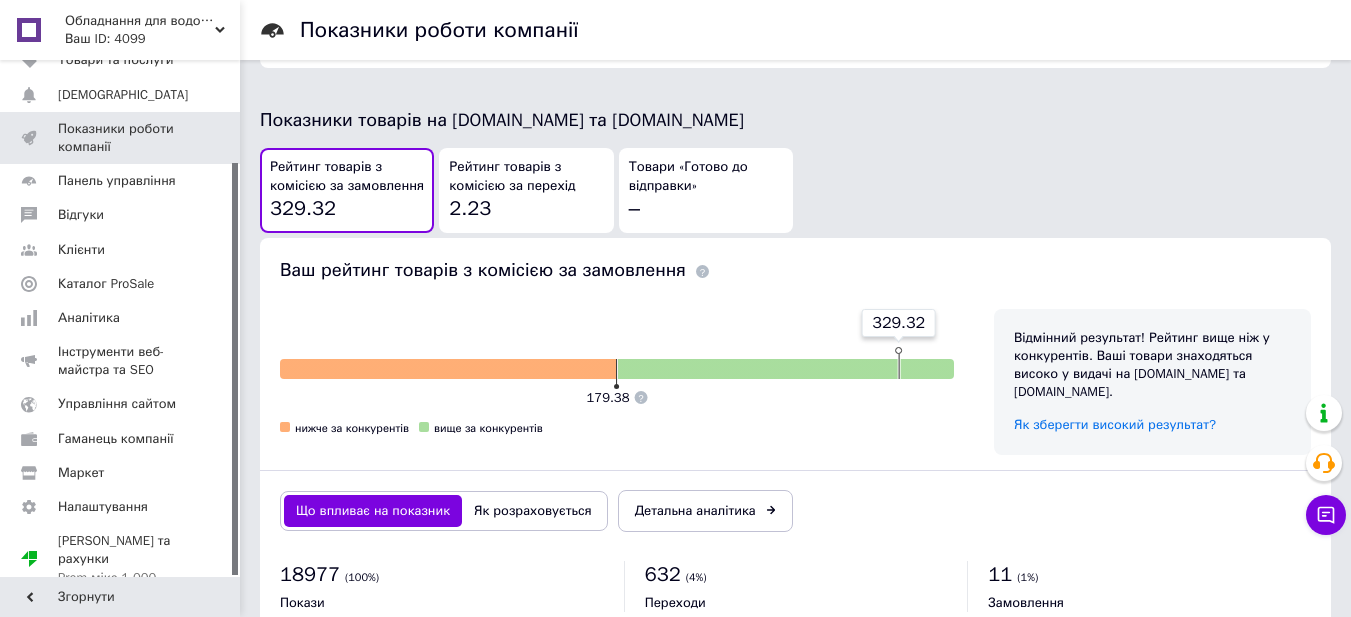 click on "Рейтинг товарів з комісією за перехід" at bounding box center [526, 176] 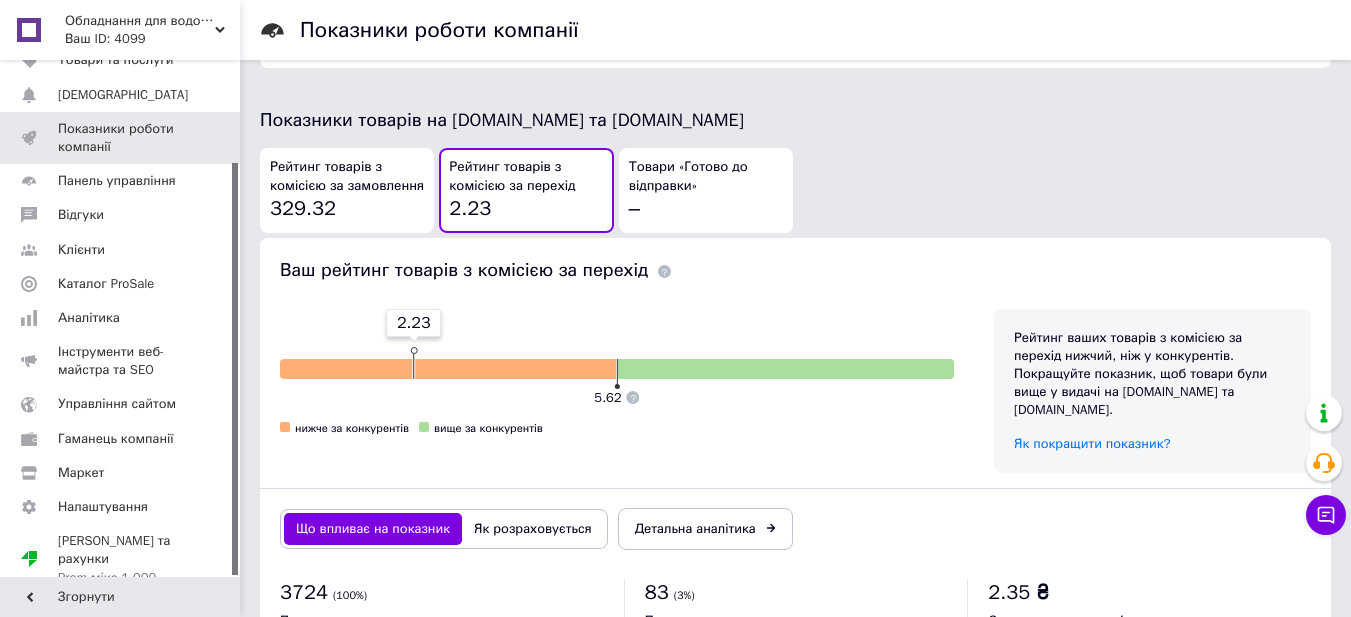 click on "Товари «Готово до відправки»" at bounding box center (706, 176) 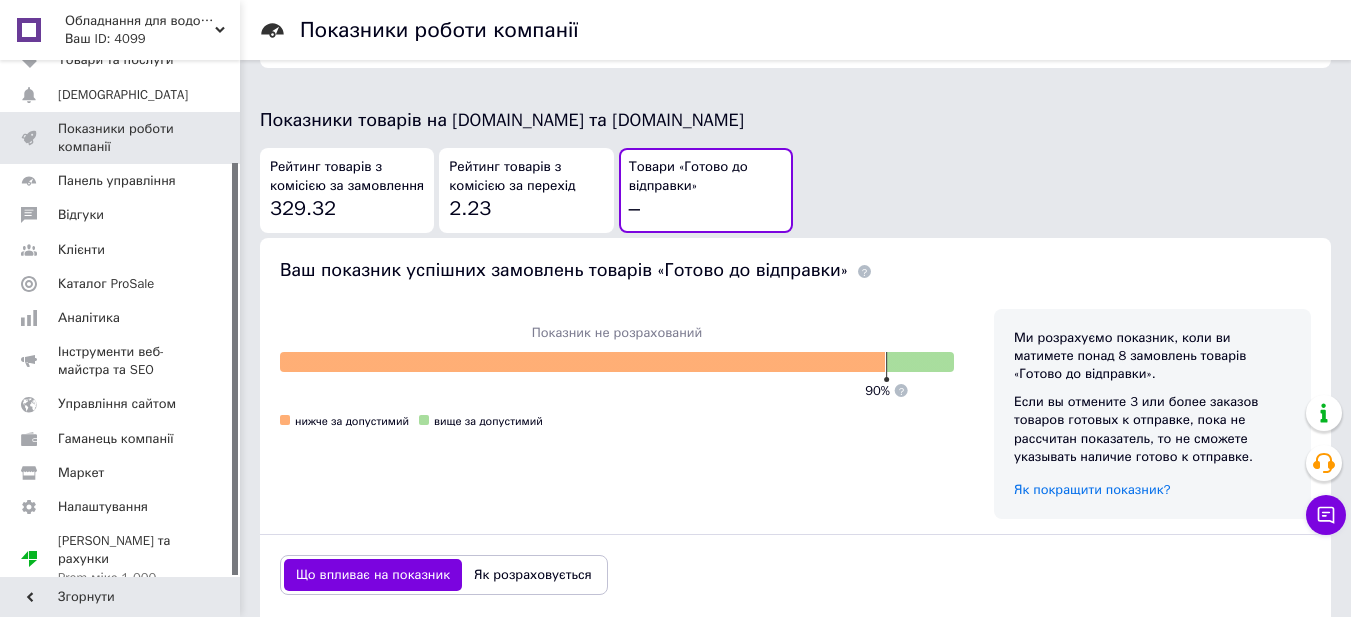 click on "Рейтинг товарів з комісією за замовлення" at bounding box center [347, 176] 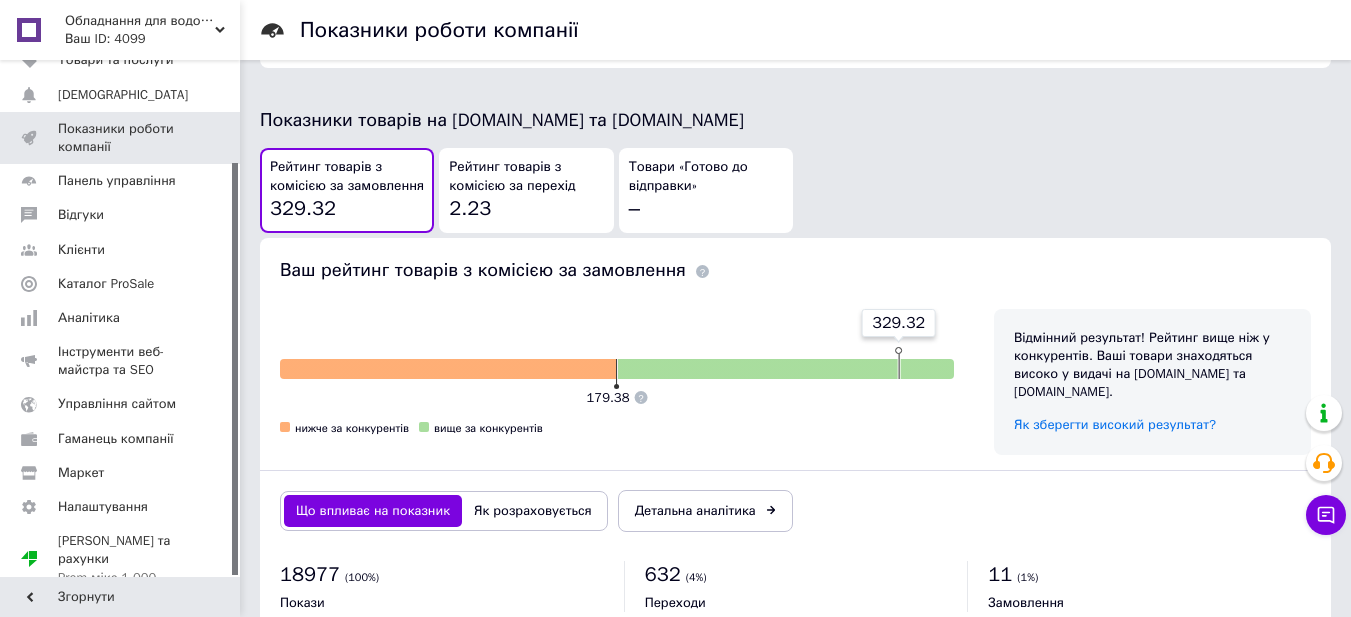 click on "2.23" at bounding box center [470, 208] 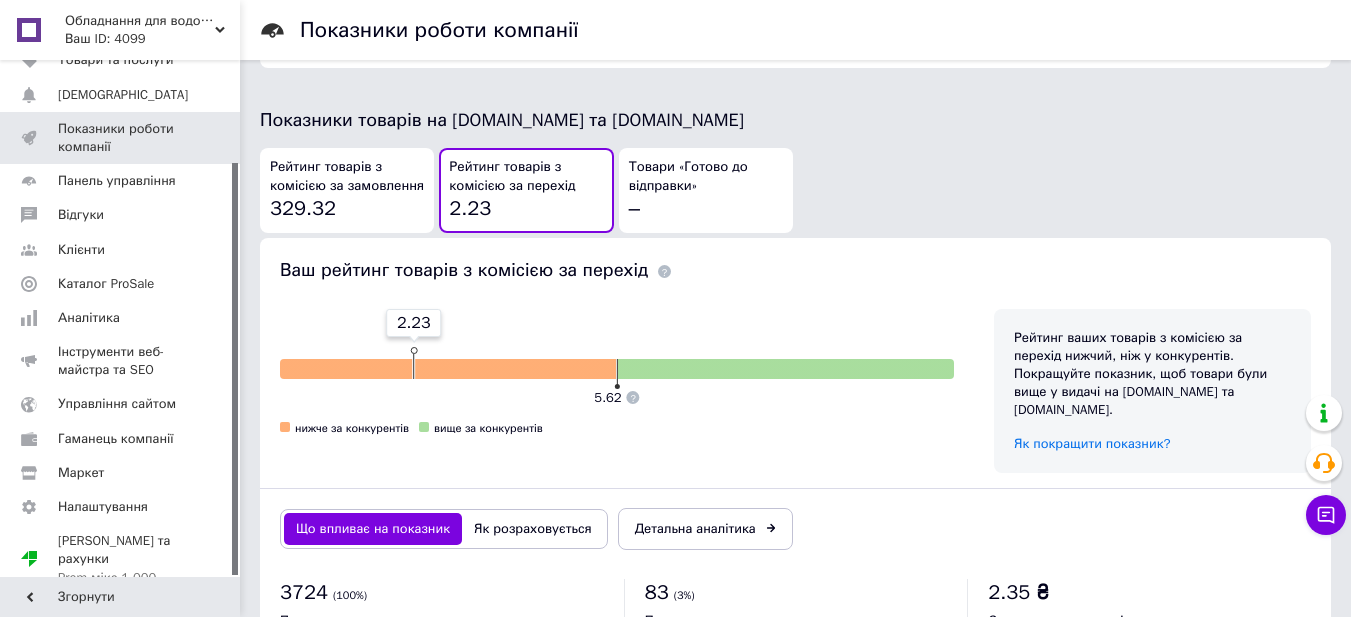 click on "Рейтинг товарів з комісією за замовлення" at bounding box center [347, 176] 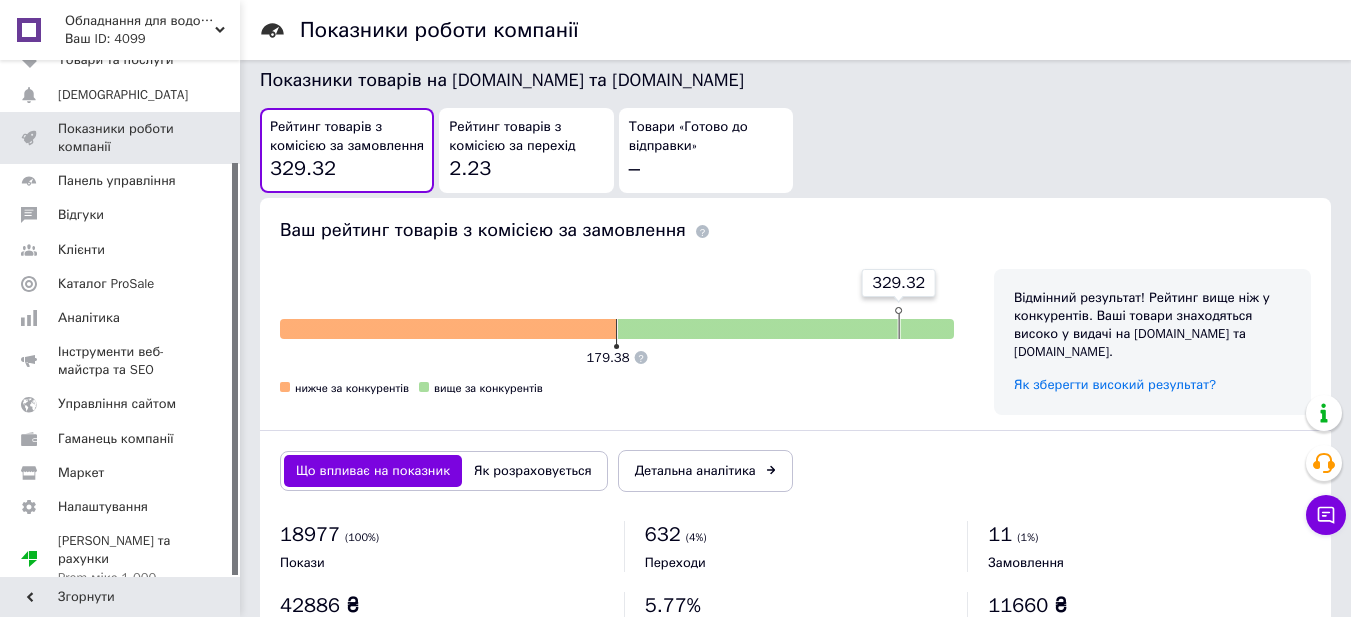 scroll, scrollTop: 1222, scrollLeft: 0, axis: vertical 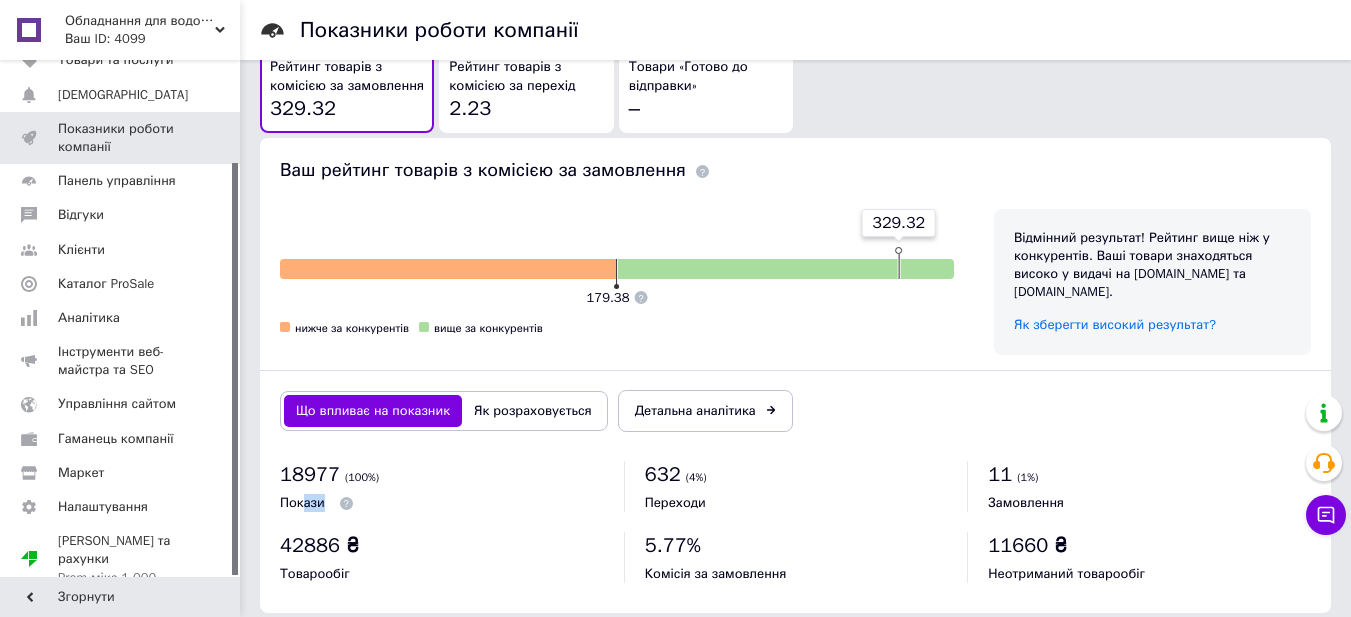 drag, startPoint x: 303, startPoint y: 461, endPoint x: 489, endPoint y: 460, distance: 186.00269 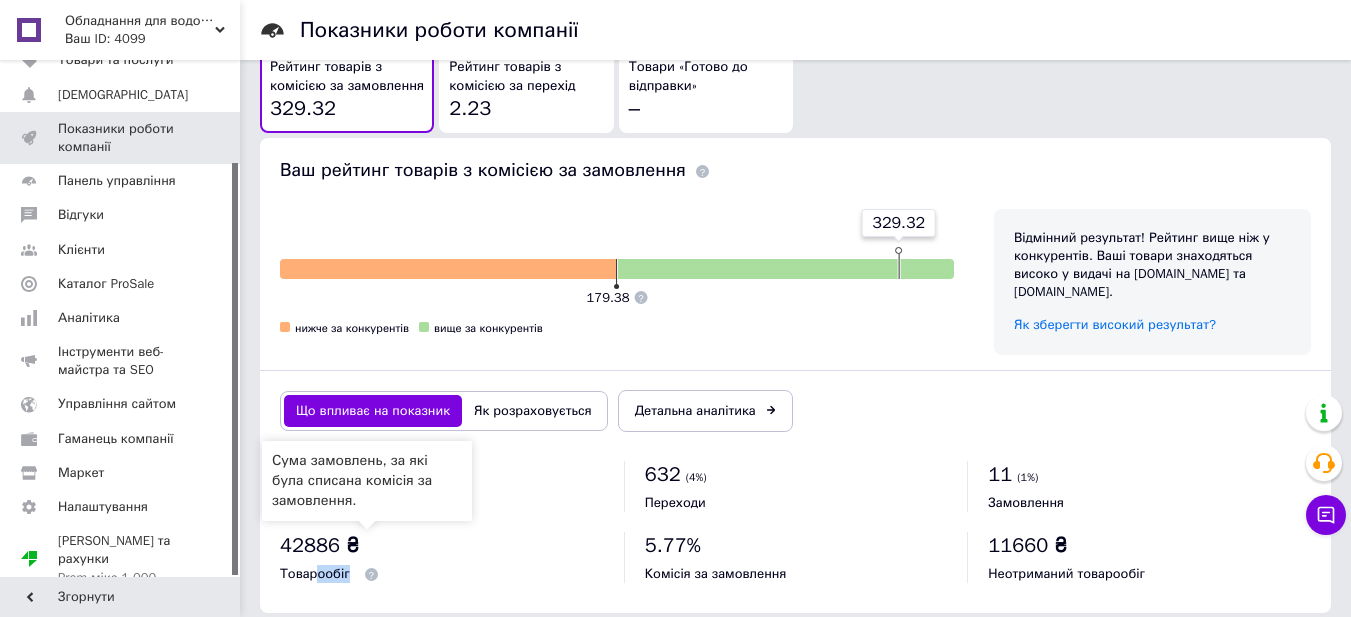 drag, startPoint x: 455, startPoint y: 538, endPoint x: 659, endPoint y: 536, distance: 204.0098 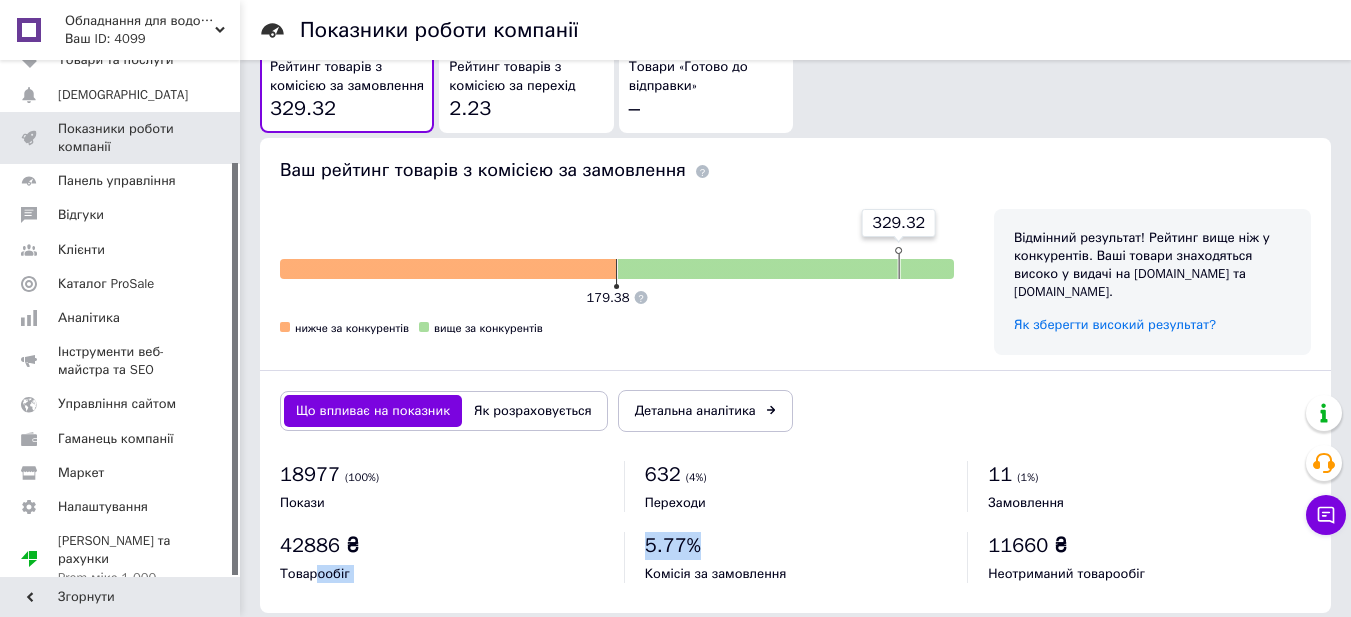 click on "Як розраховується" at bounding box center (533, 411) 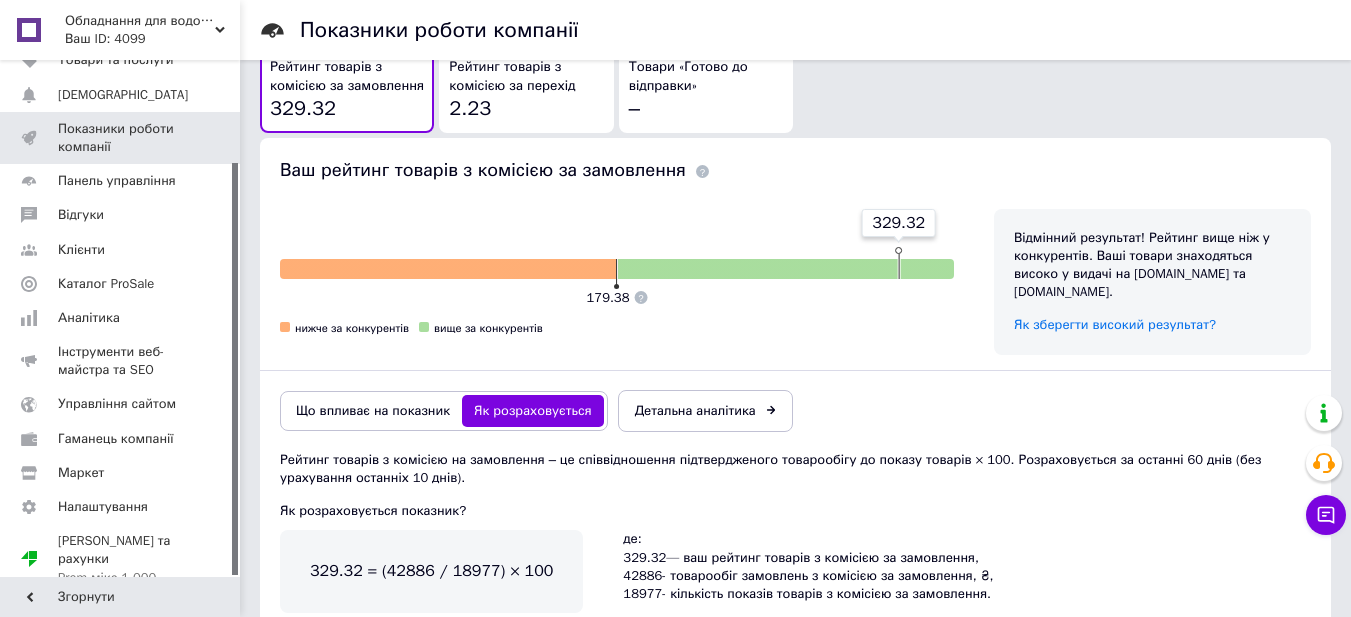 click on "Що впливає на показник" at bounding box center [373, 411] 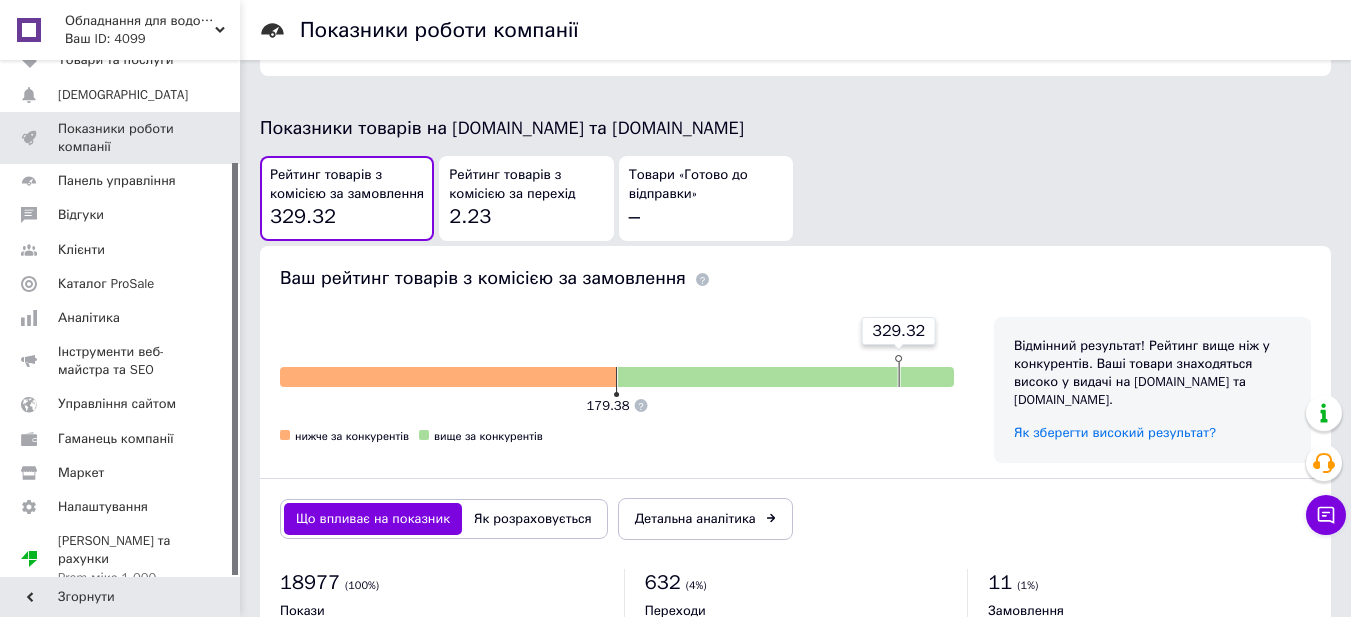 scroll, scrollTop: 1022, scrollLeft: 0, axis: vertical 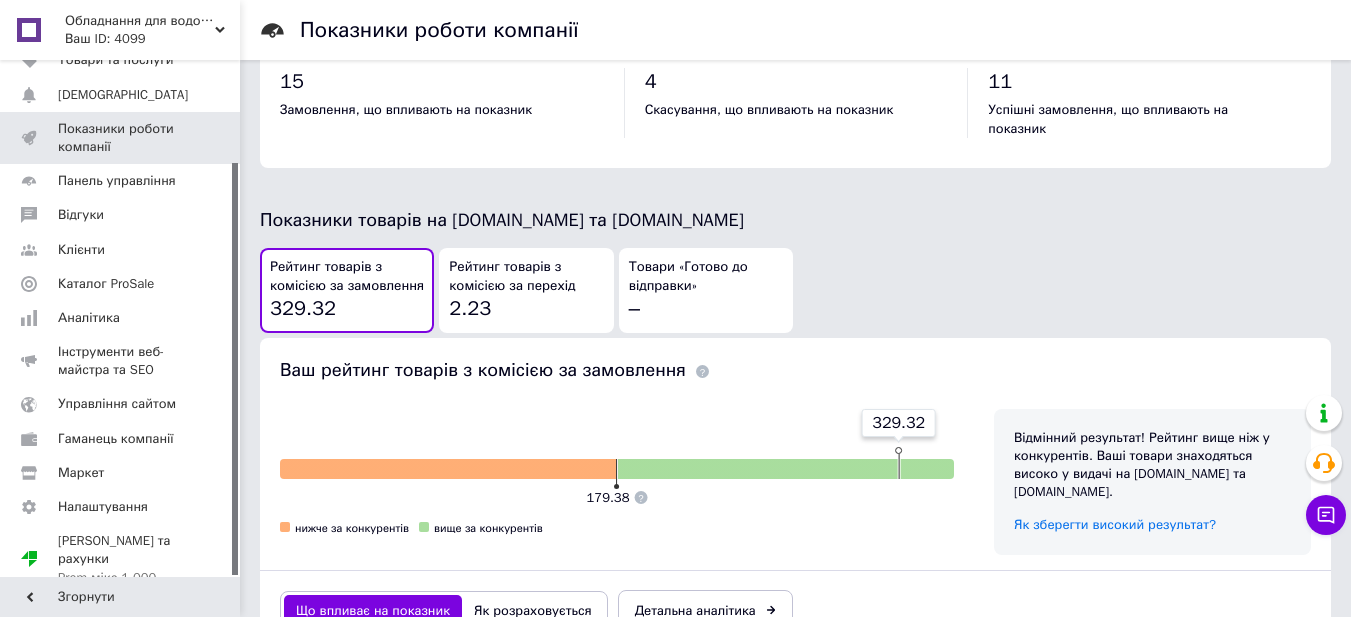 click on "Рейтинг товарів з комісією за перехід" at bounding box center [526, 276] 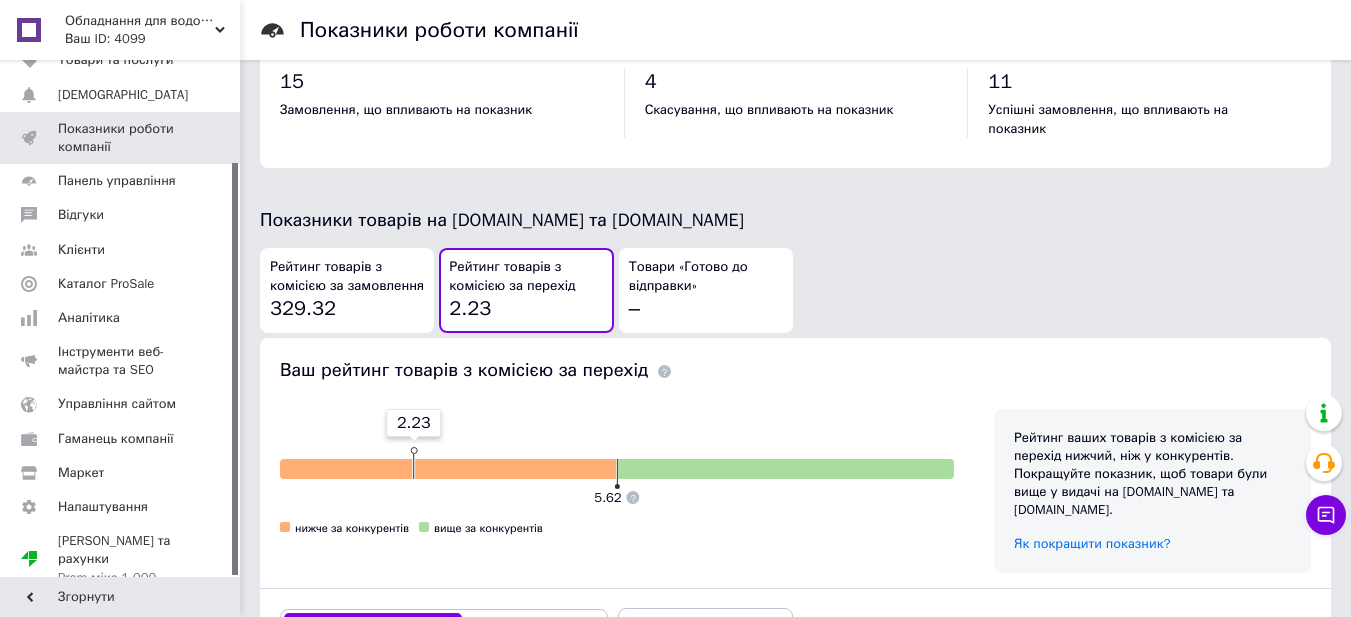 click on "Товари «Готово до відправки»" at bounding box center [706, 276] 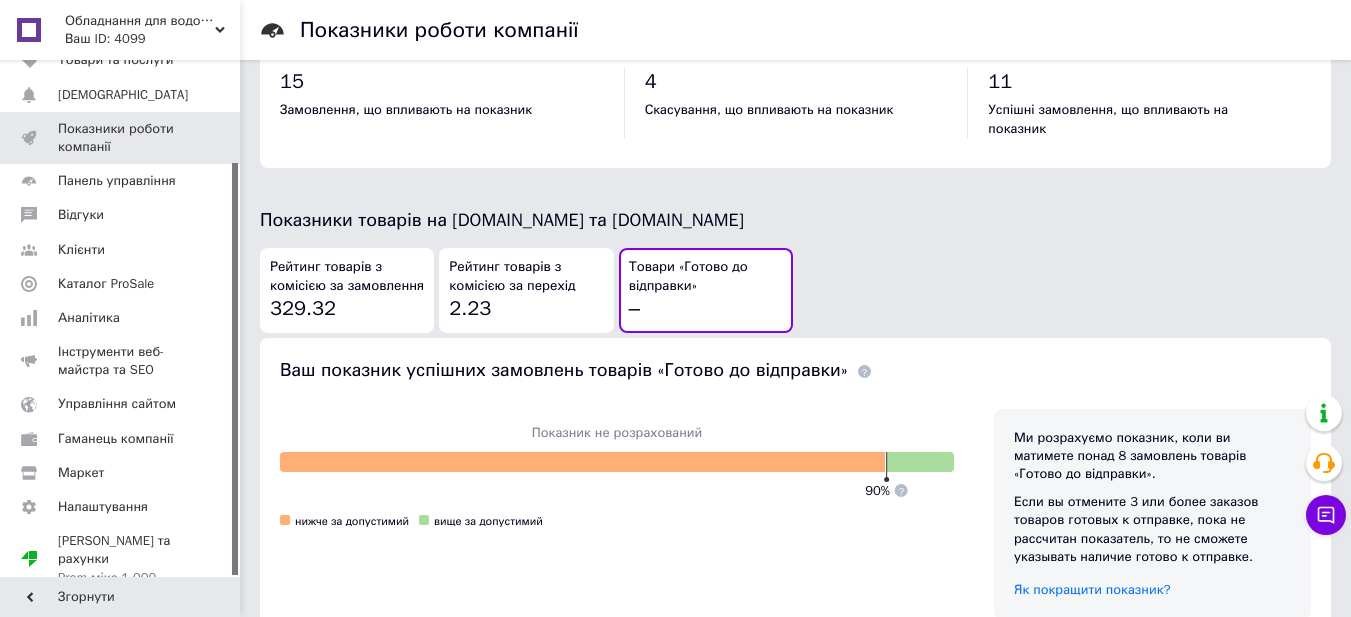 click on "Рейтинг товарів з комісією за замовлення" at bounding box center [347, 276] 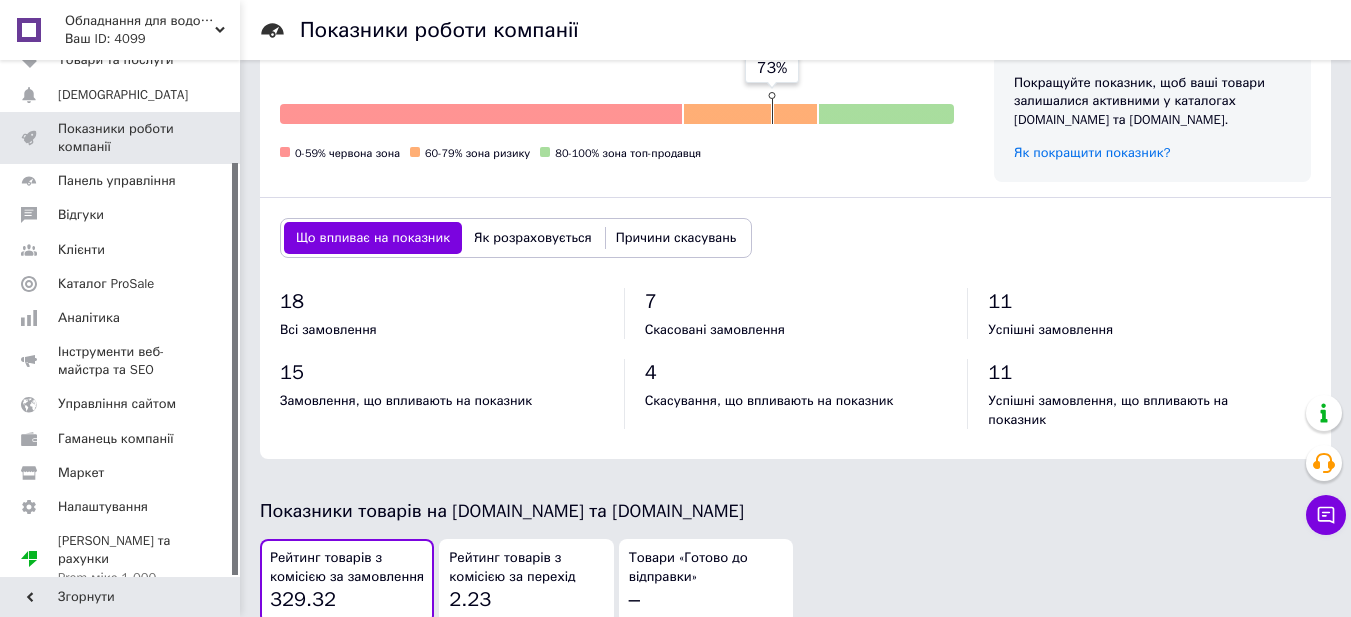 scroll, scrollTop: 722, scrollLeft: 0, axis: vertical 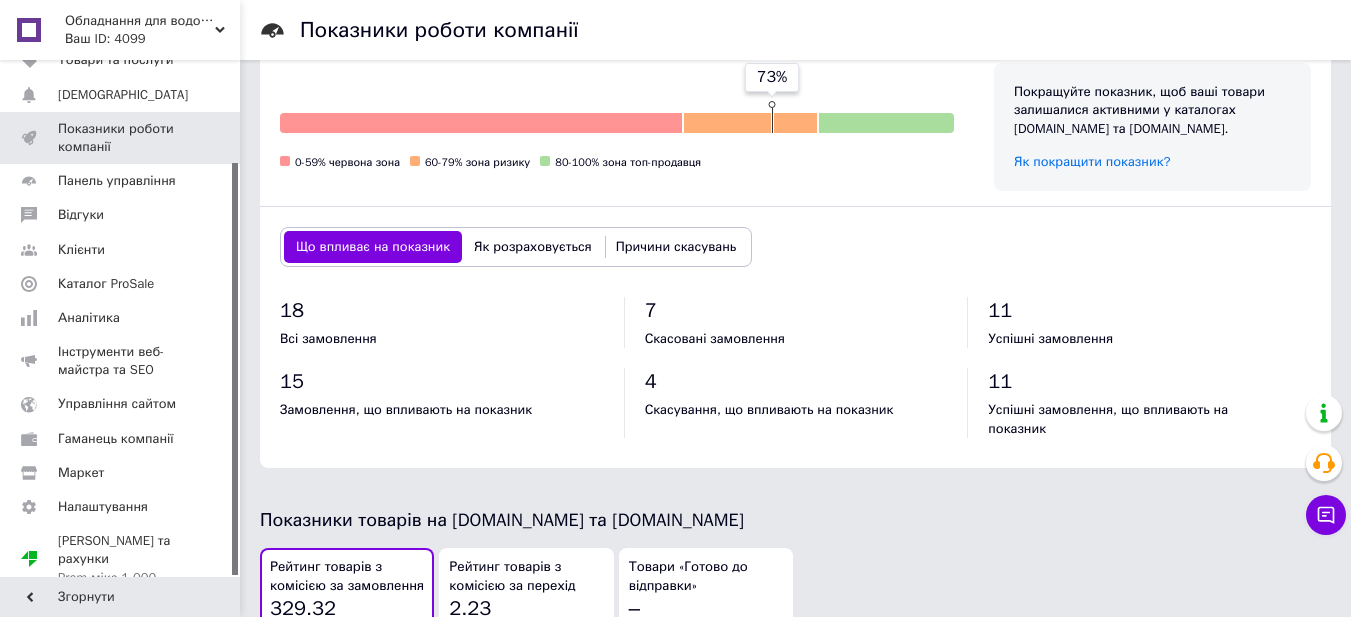 click on "Як розраховується" at bounding box center (533, 247) 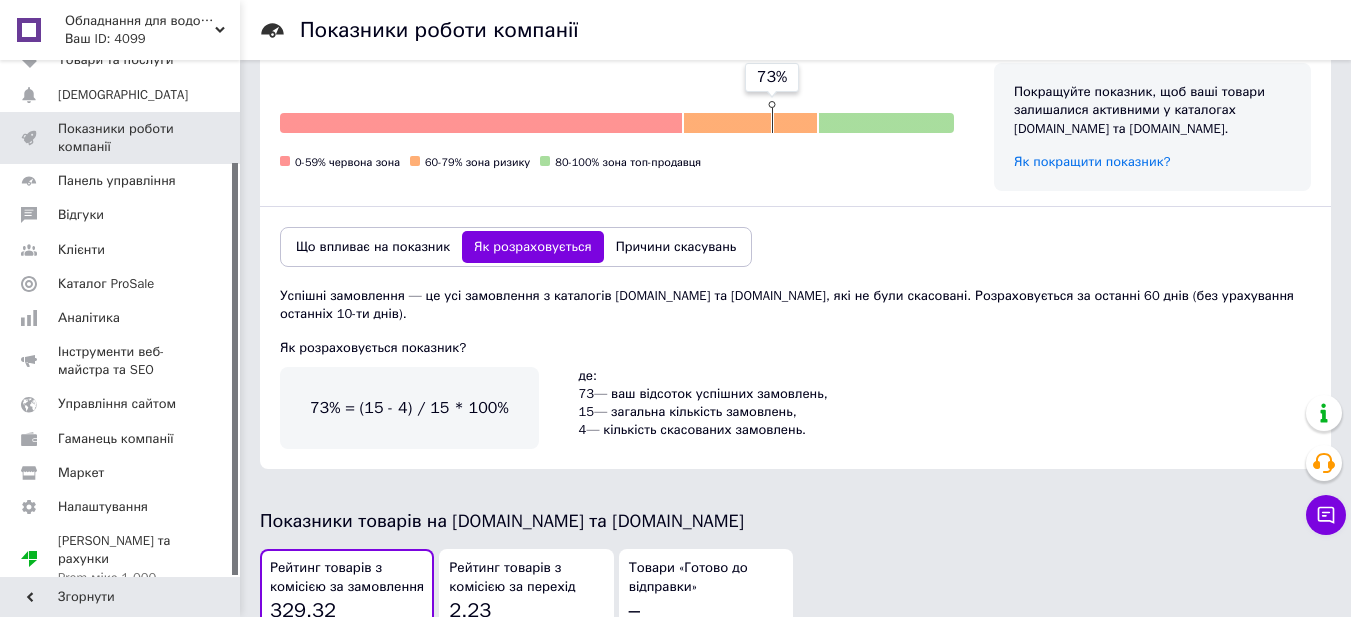 click on "Причини скасувань" at bounding box center [676, 247] 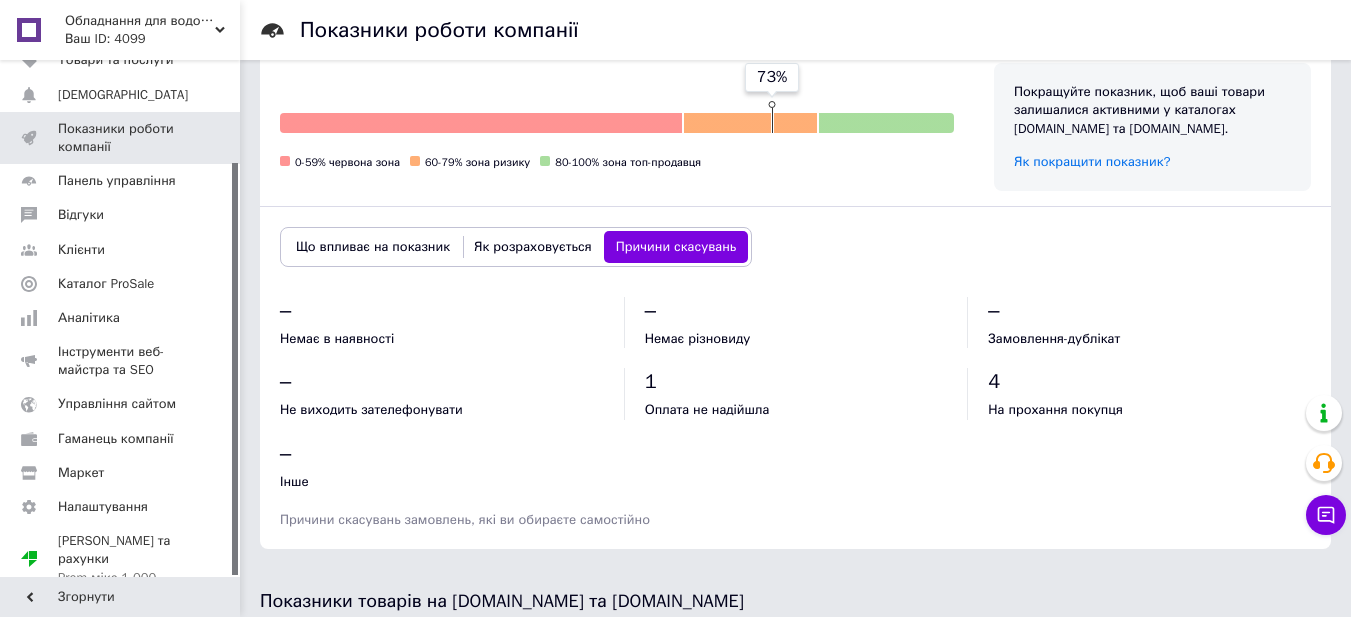 click on "Що впливає на показник" at bounding box center (373, 247) 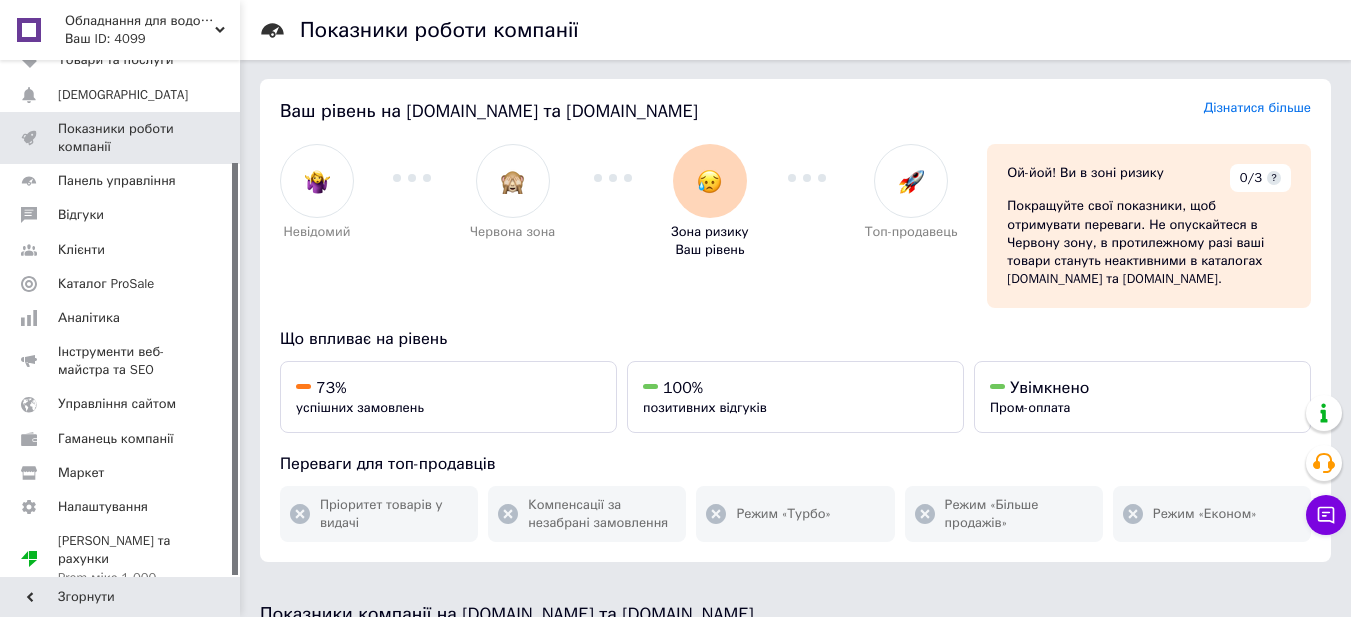 scroll, scrollTop: 0, scrollLeft: 0, axis: both 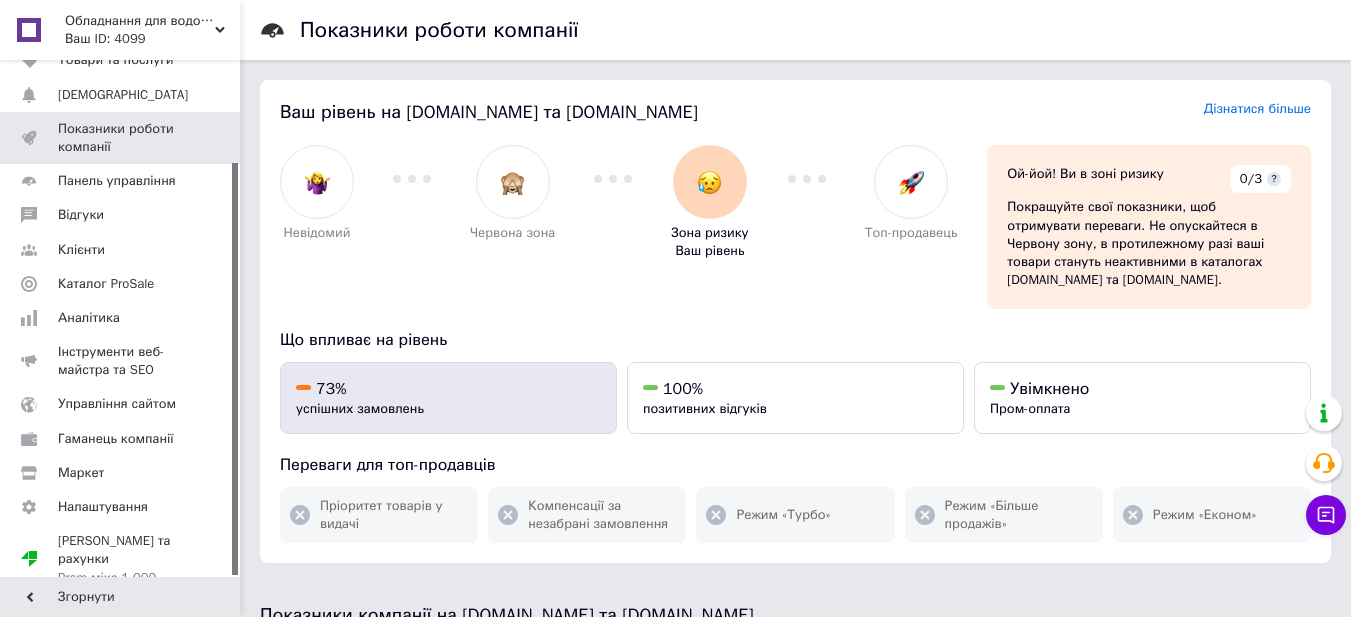click on "73%" at bounding box center [448, 389] 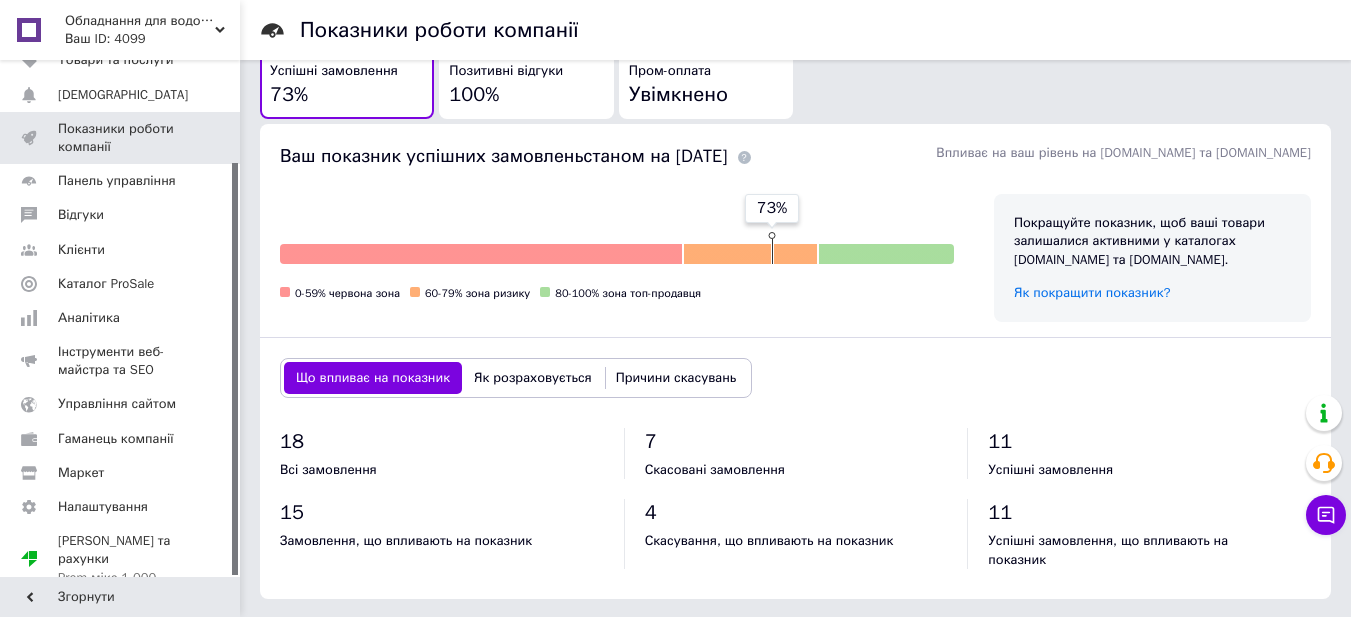 scroll, scrollTop: 622, scrollLeft: 0, axis: vertical 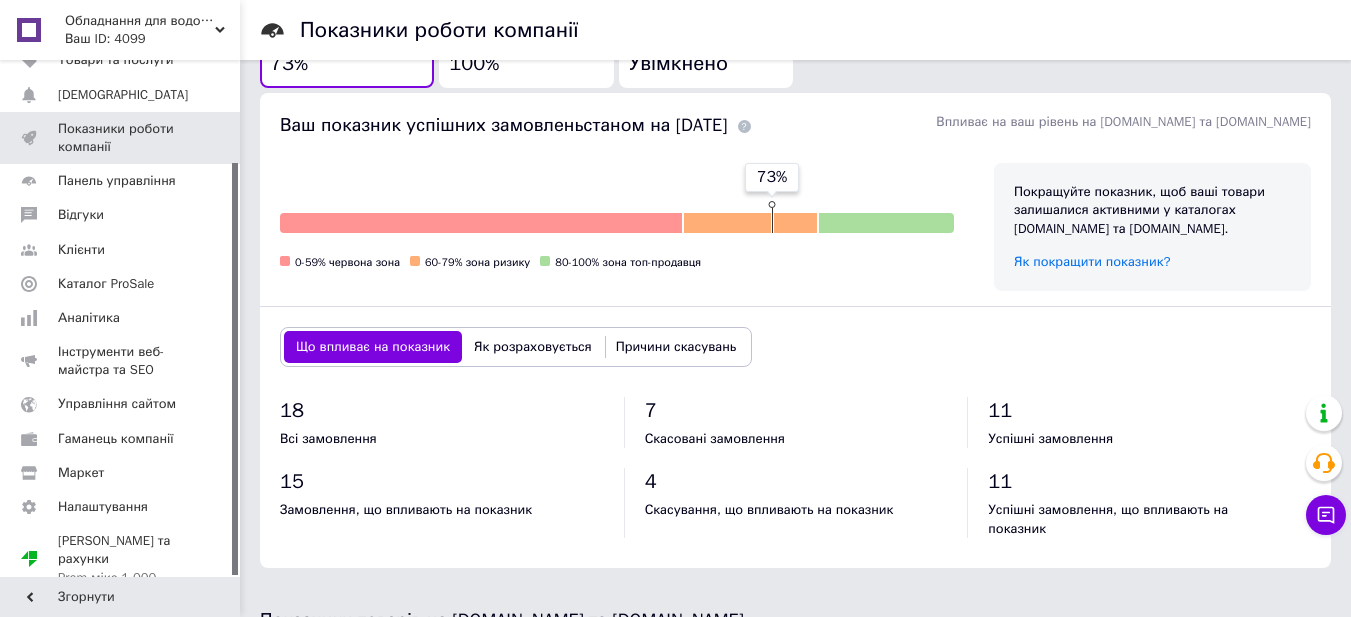 click on "73%" at bounding box center (772, 198) 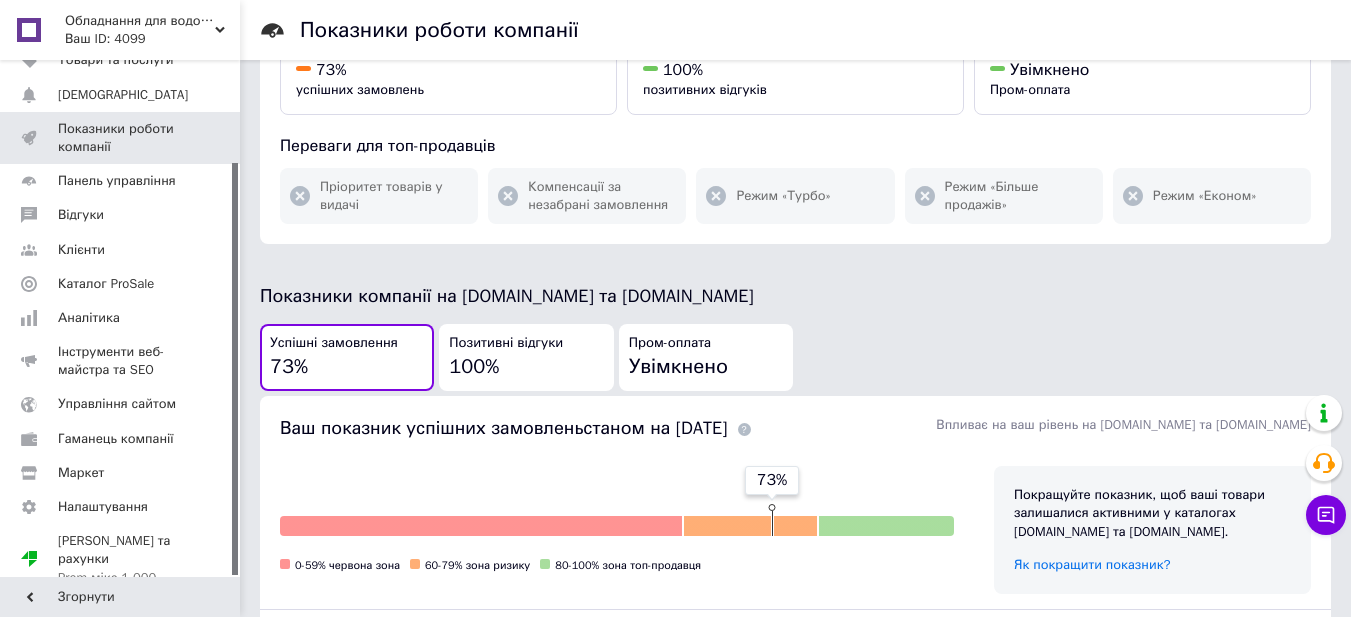 scroll, scrollTop: 222, scrollLeft: 0, axis: vertical 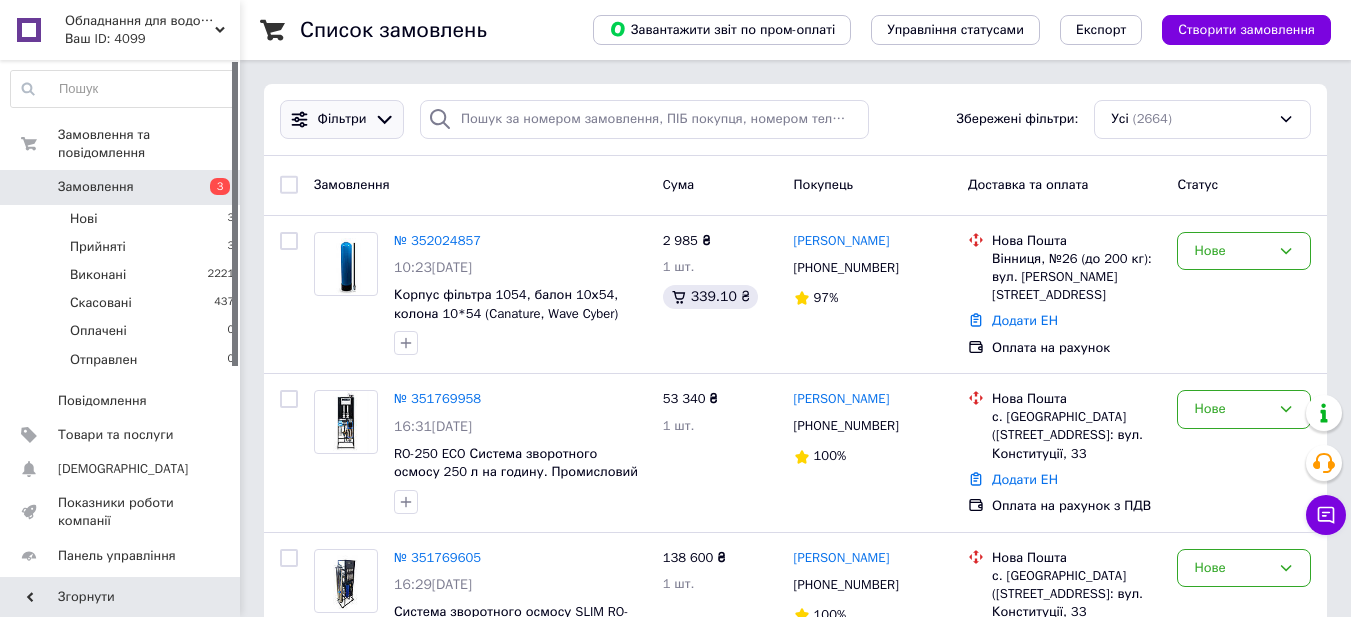 click on "Фільтри" at bounding box center (342, 119) 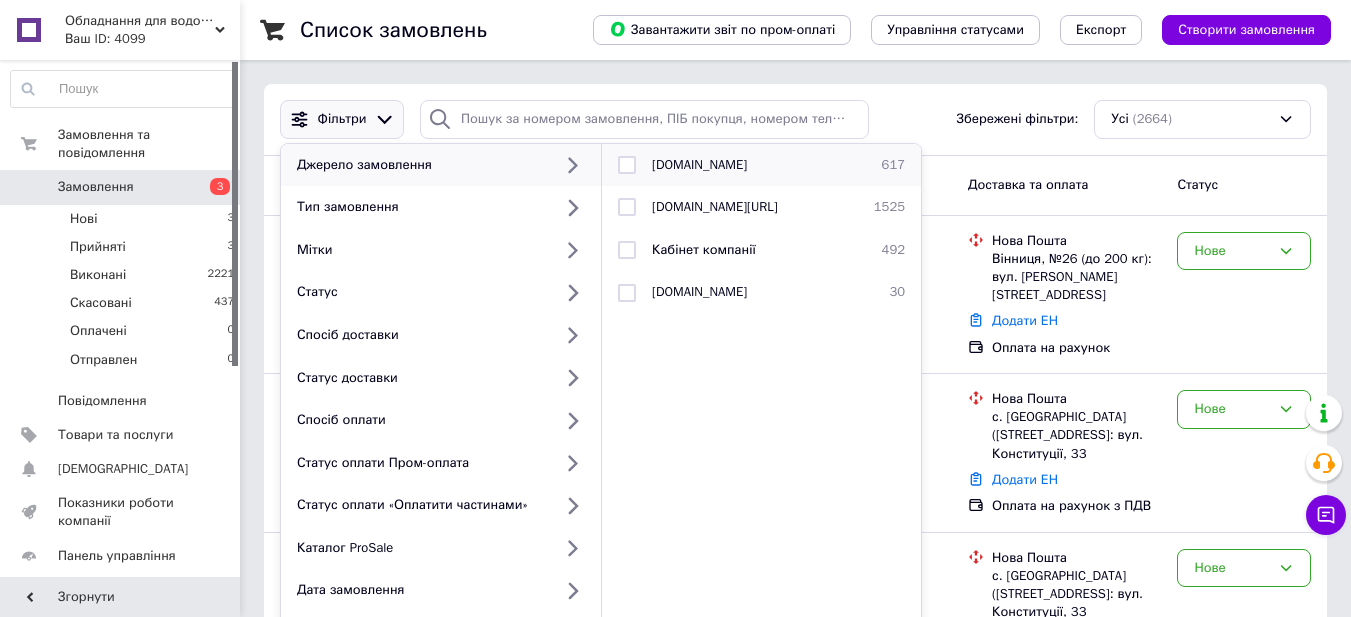 click at bounding box center (627, 165) 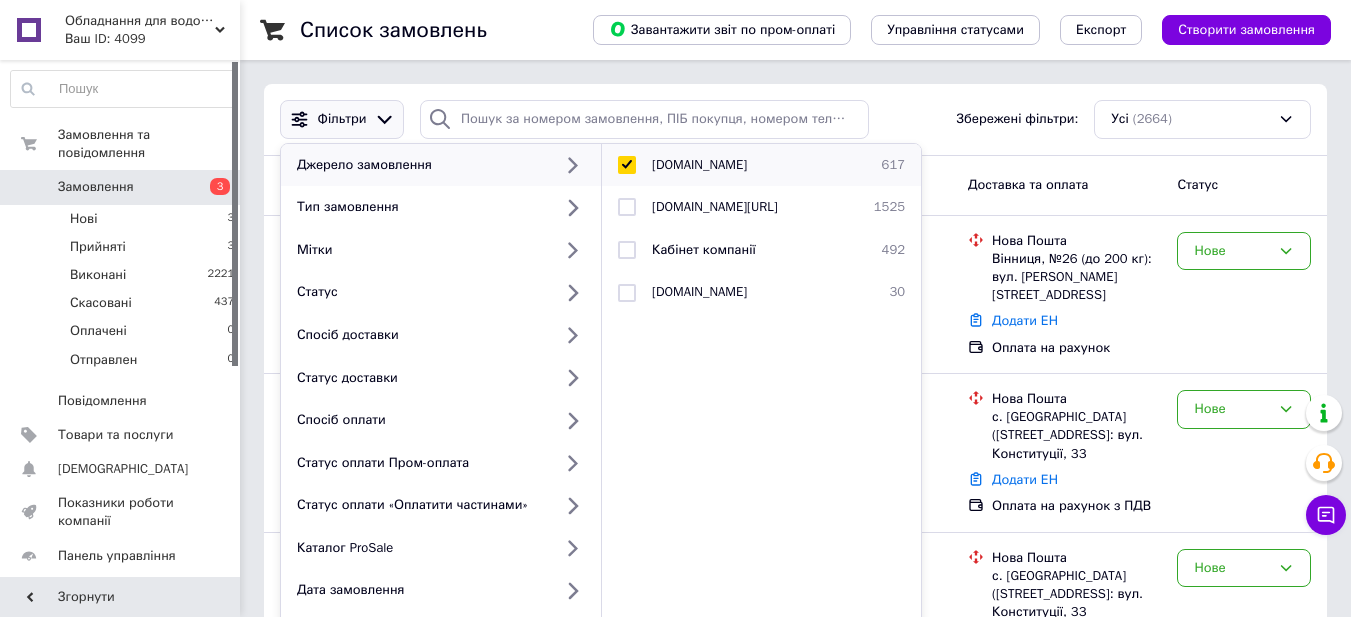 checkbox on "true" 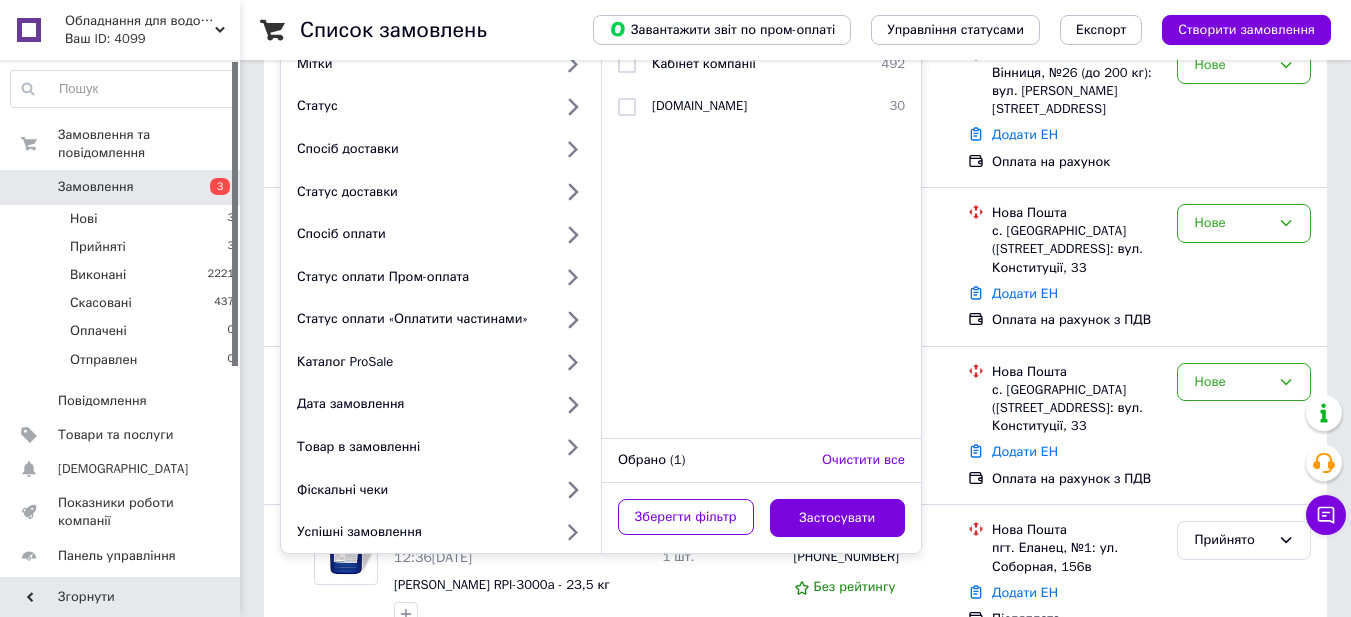 scroll, scrollTop: 500, scrollLeft: 0, axis: vertical 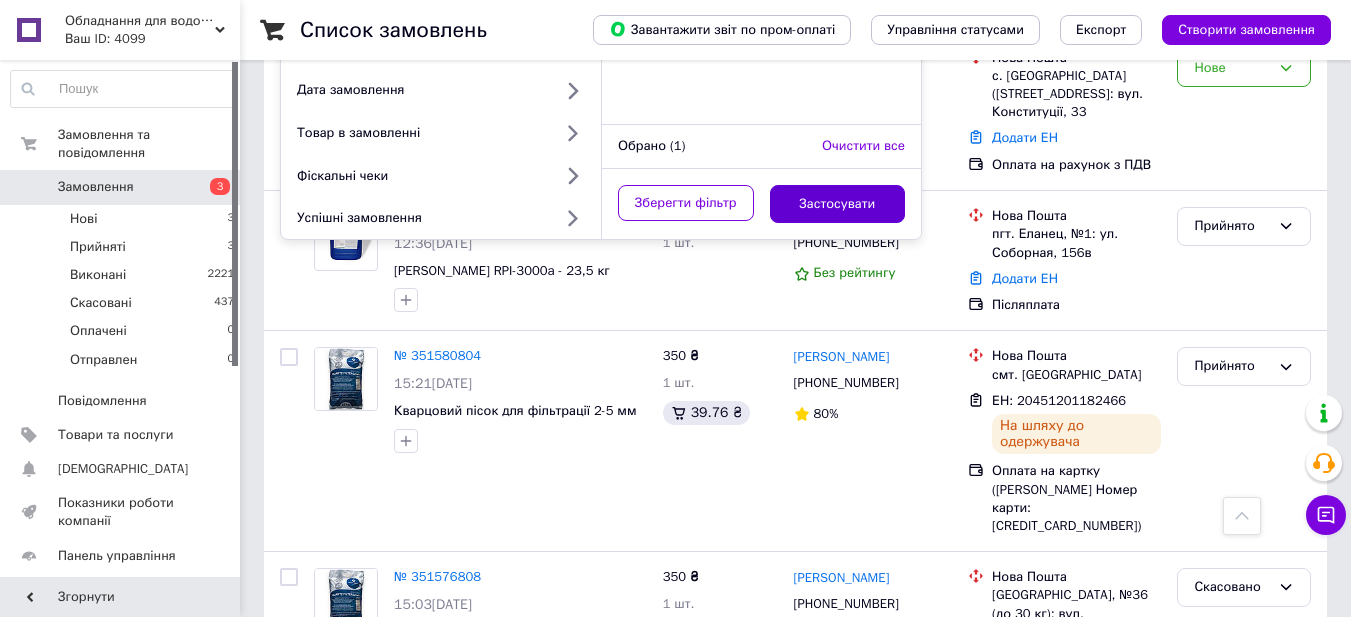 click on "Застосувати" at bounding box center (838, 204) 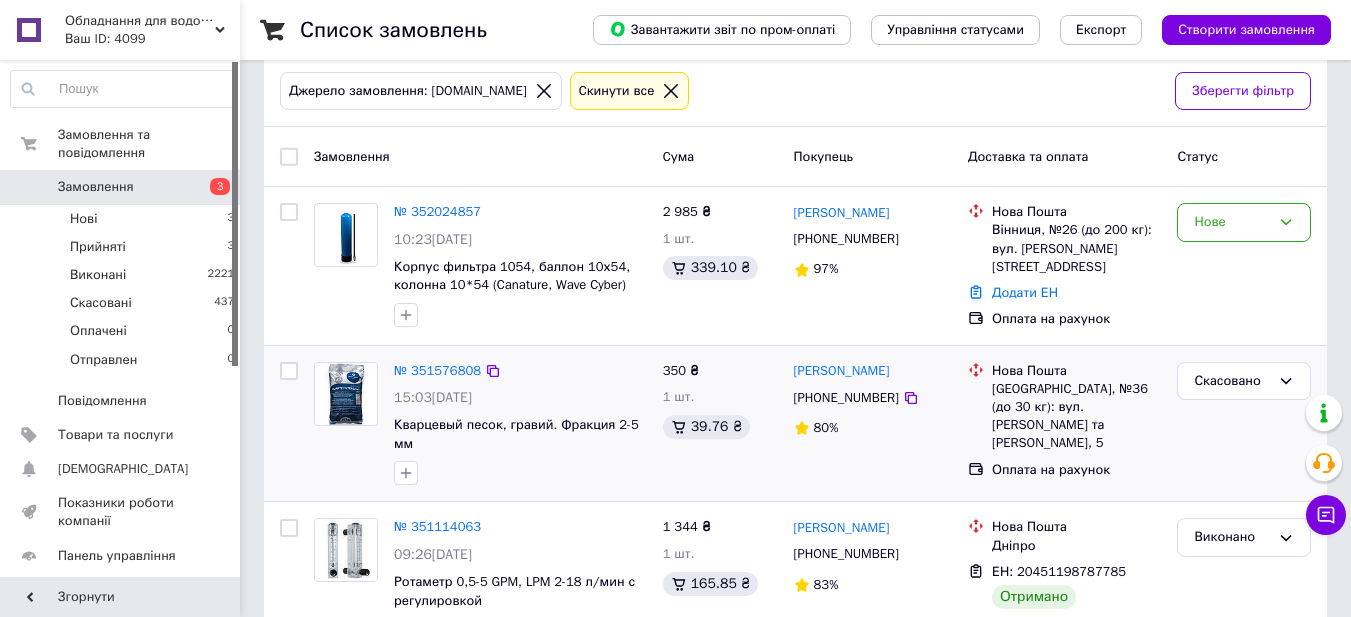 scroll, scrollTop: 0, scrollLeft: 0, axis: both 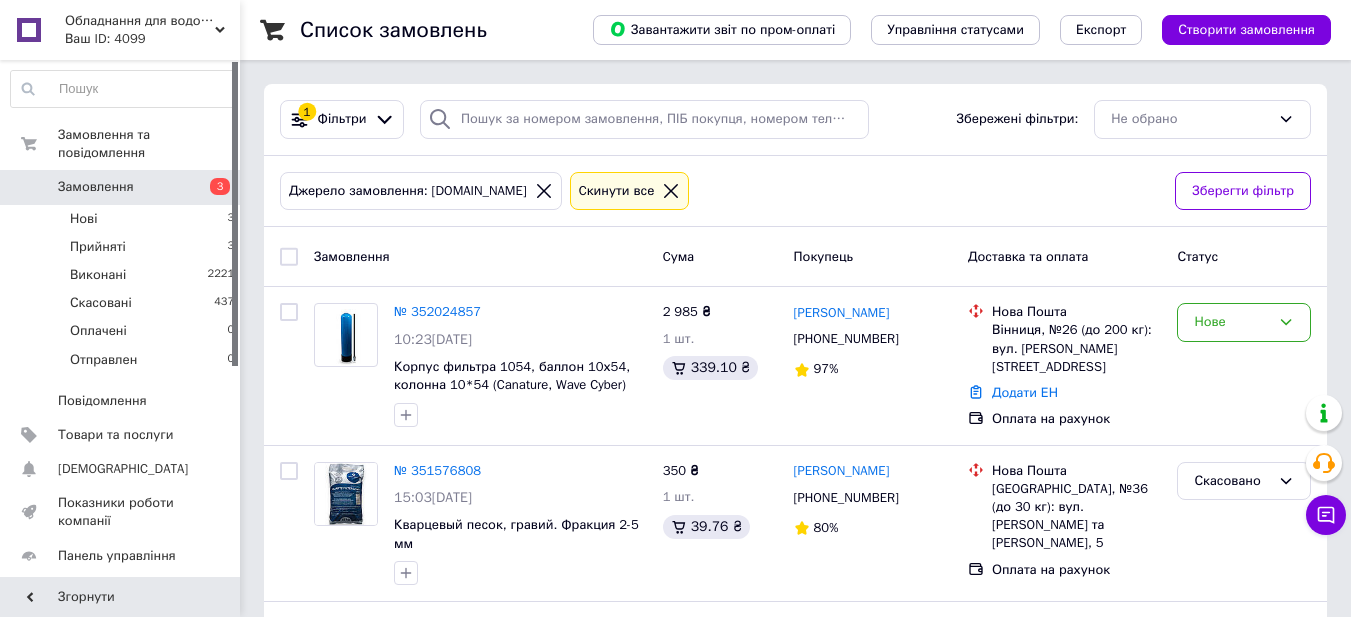 click 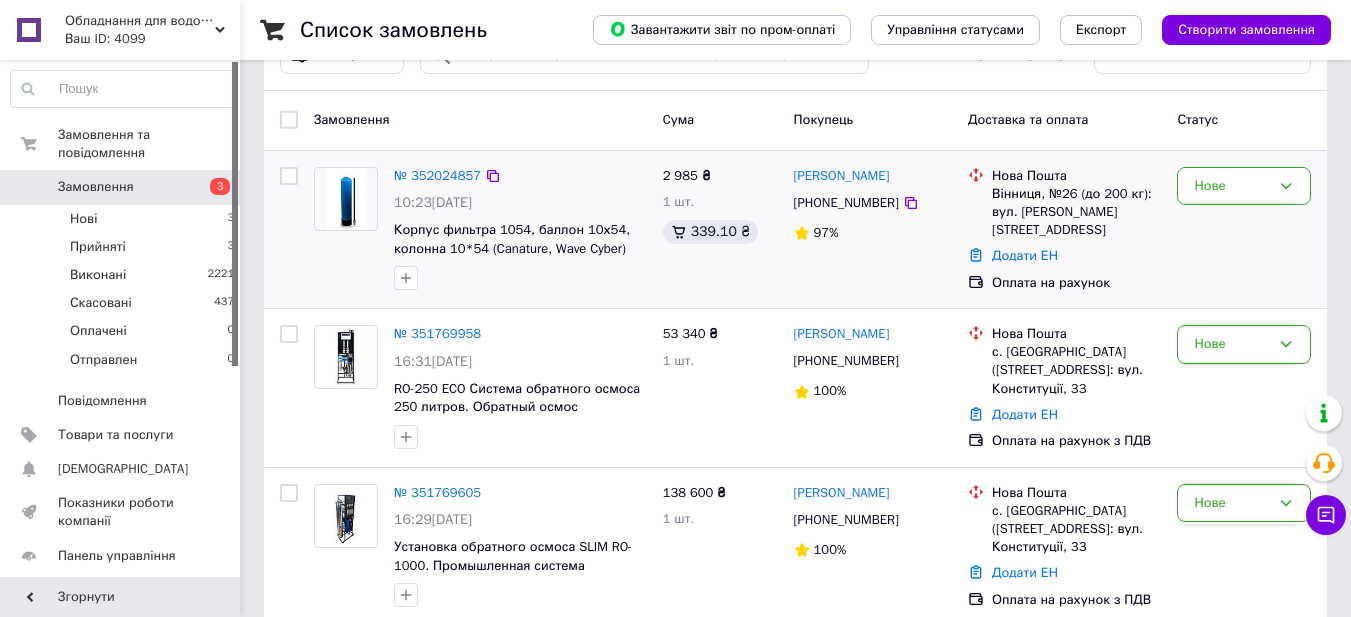 scroll, scrollTop: 100, scrollLeft: 0, axis: vertical 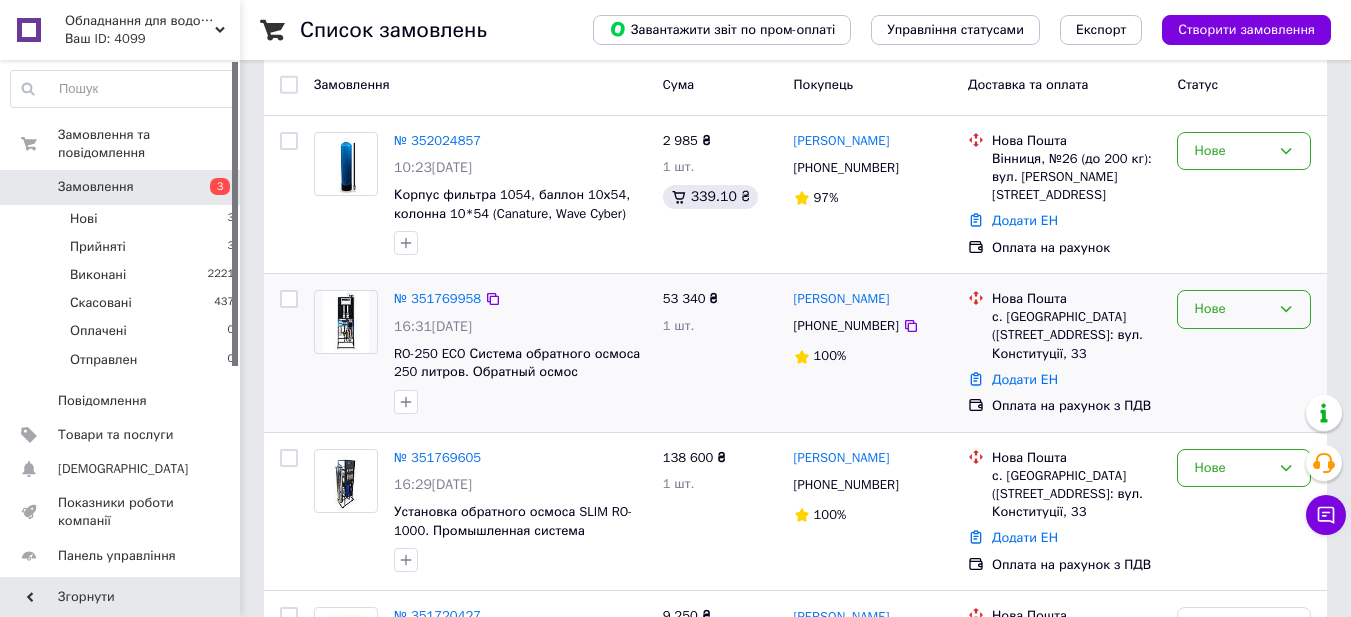 click on "Нове" at bounding box center (1232, 309) 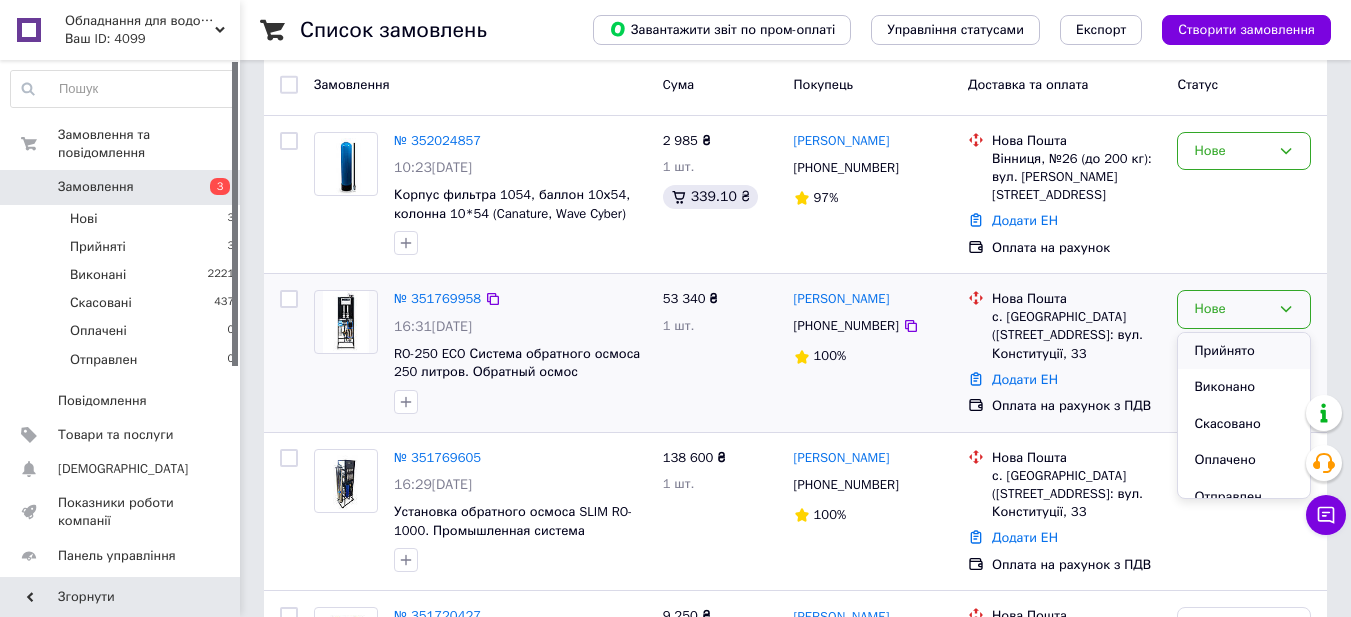 click on "Прийнято" at bounding box center [1244, 351] 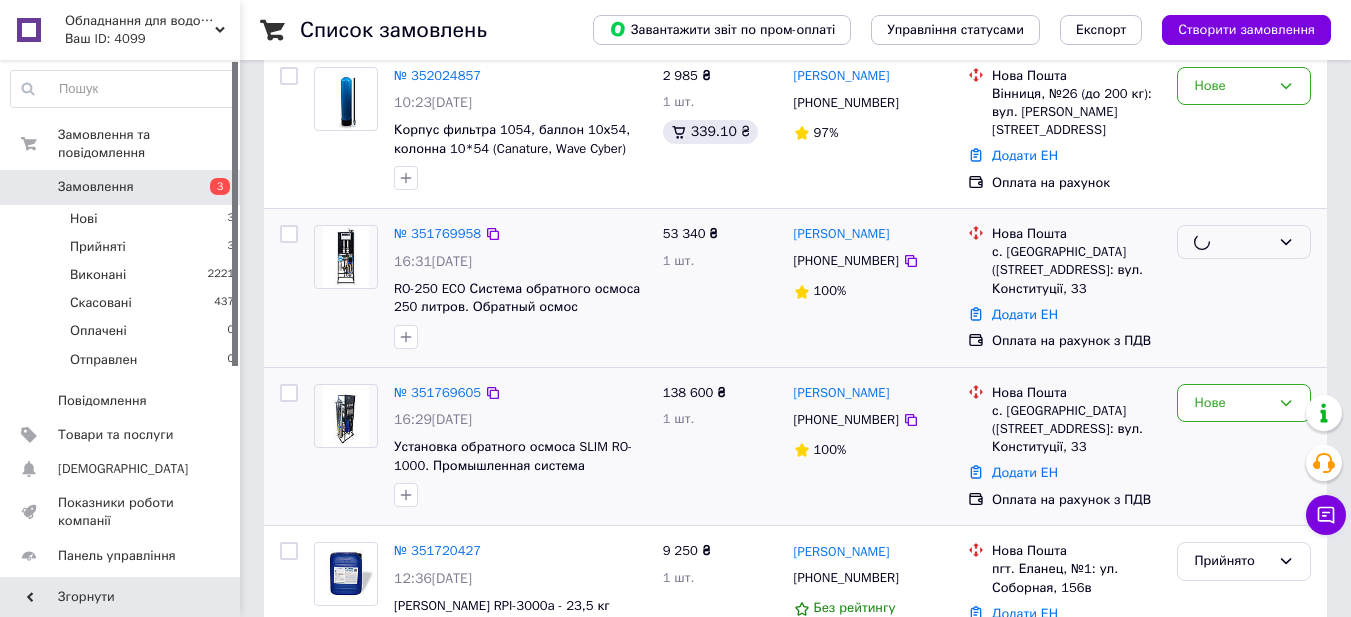 scroll, scrollTop: 200, scrollLeft: 0, axis: vertical 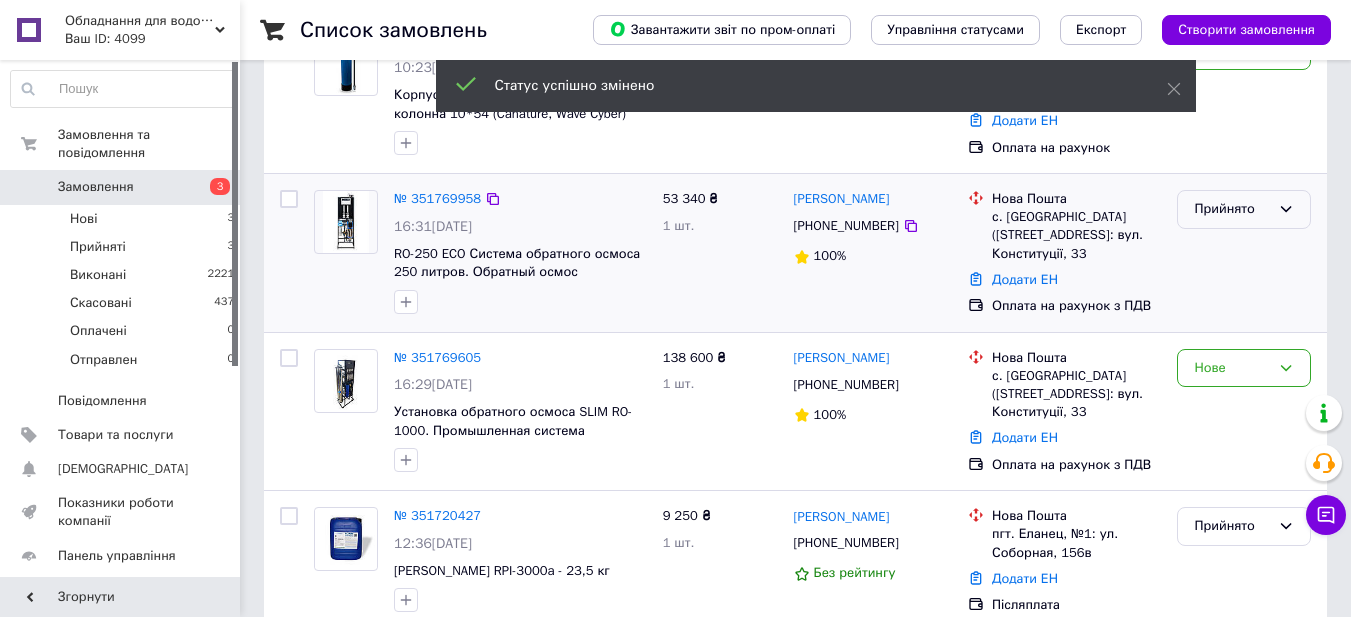 click on "Прийнято" at bounding box center (1232, 209) 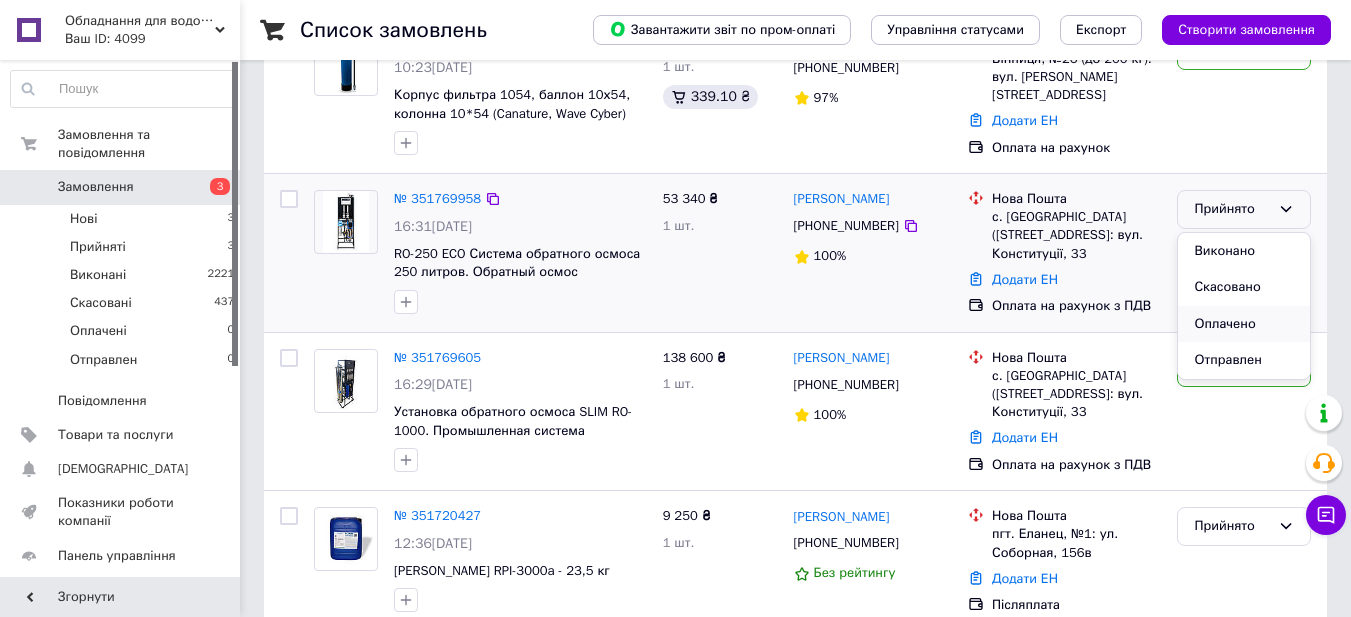 click on "Оплачено" at bounding box center [1244, 324] 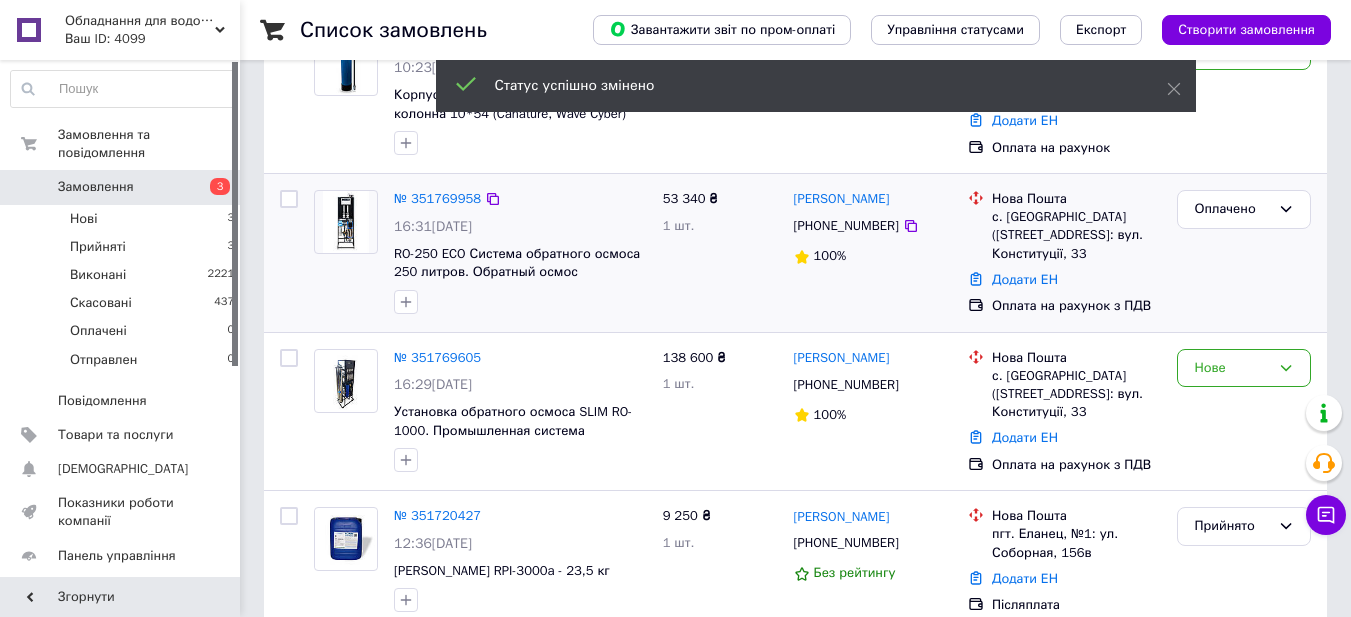 scroll, scrollTop: 300, scrollLeft: 0, axis: vertical 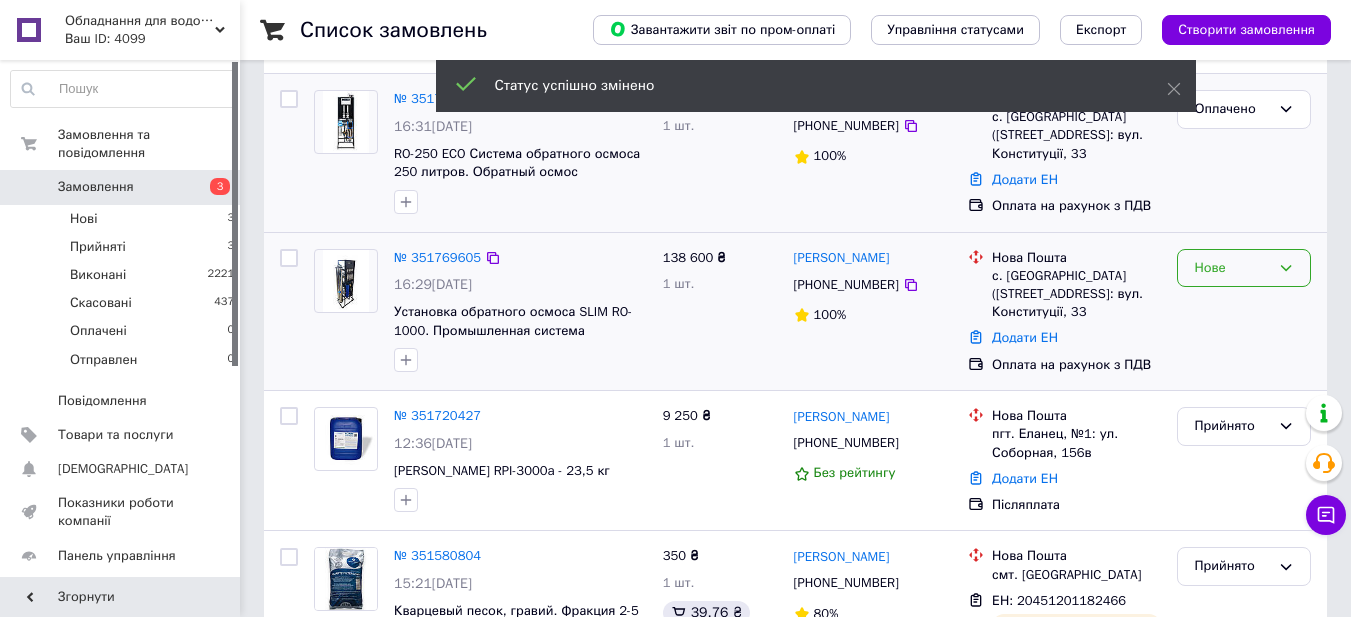 click on "Нове" at bounding box center (1232, 268) 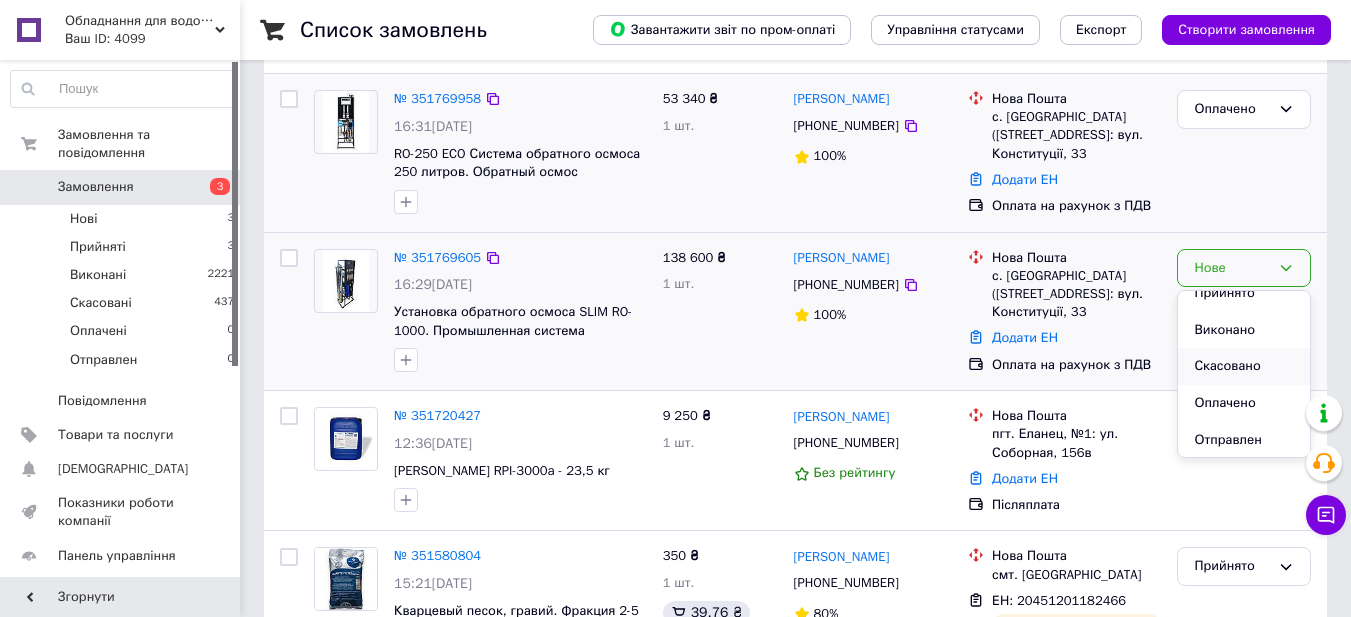 scroll, scrollTop: 17, scrollLeft: 0, axis: vertical 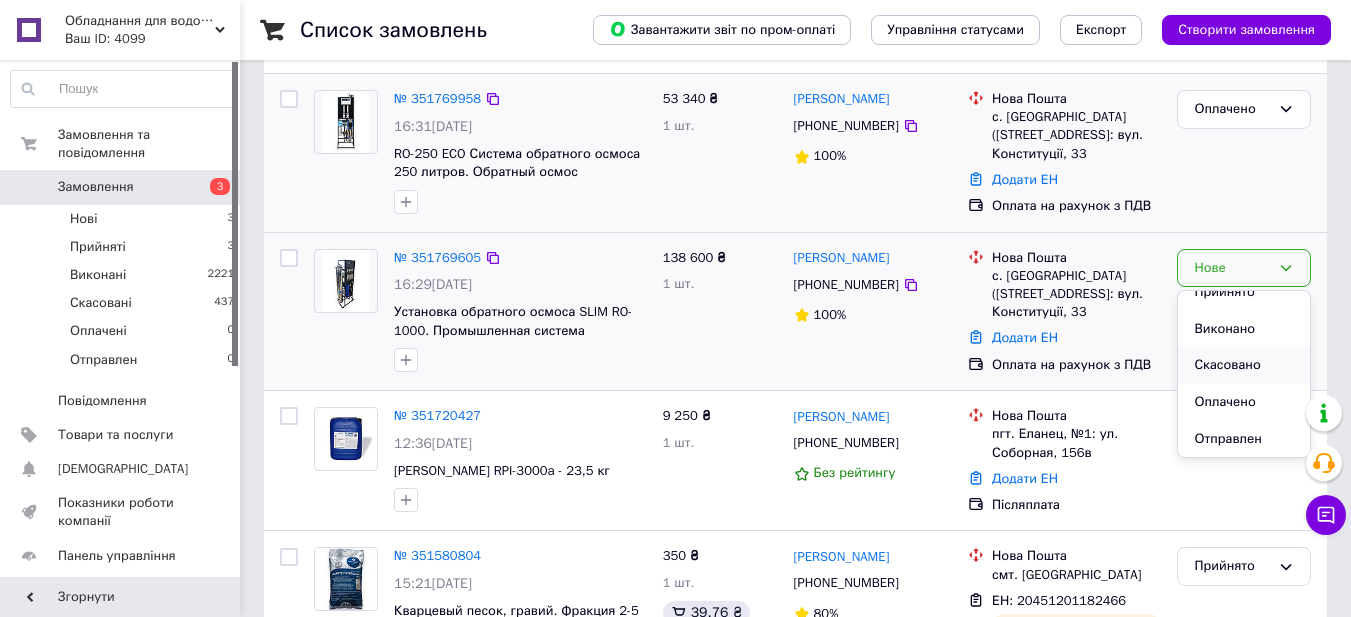 click on "Скасовано" at bounding box center (1244, 365) 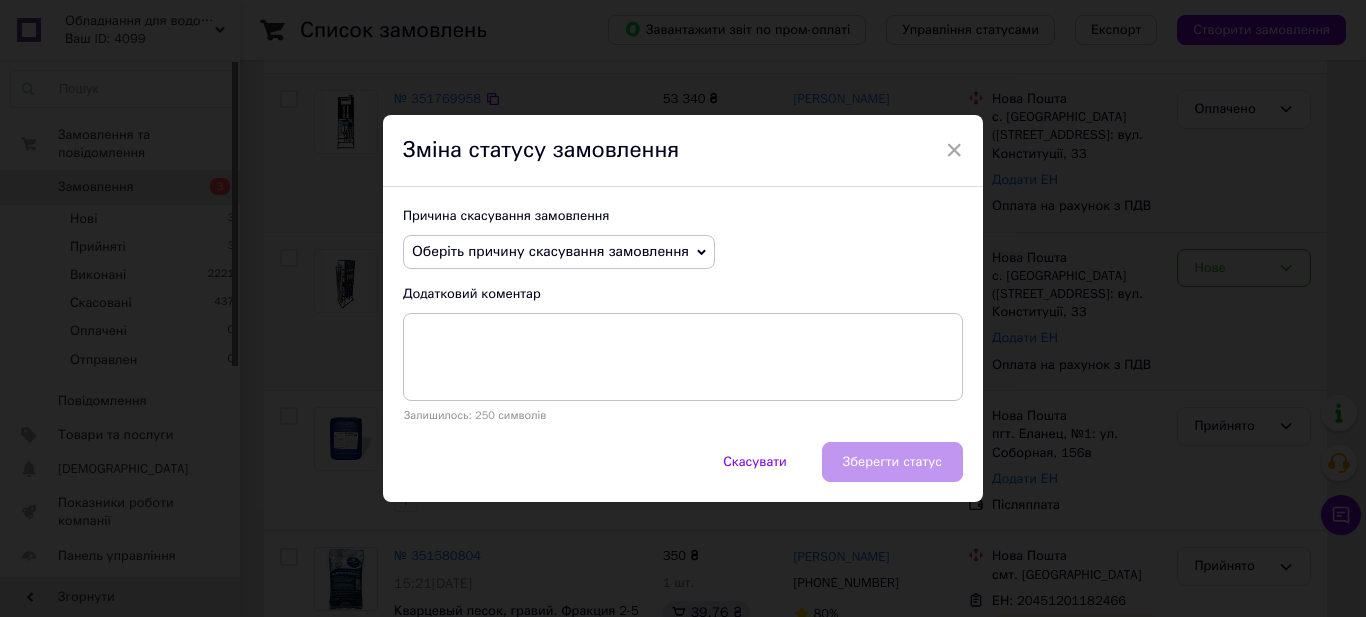 click on "Оберіть причину скасування замовлення" at bounding box center [550, 251] 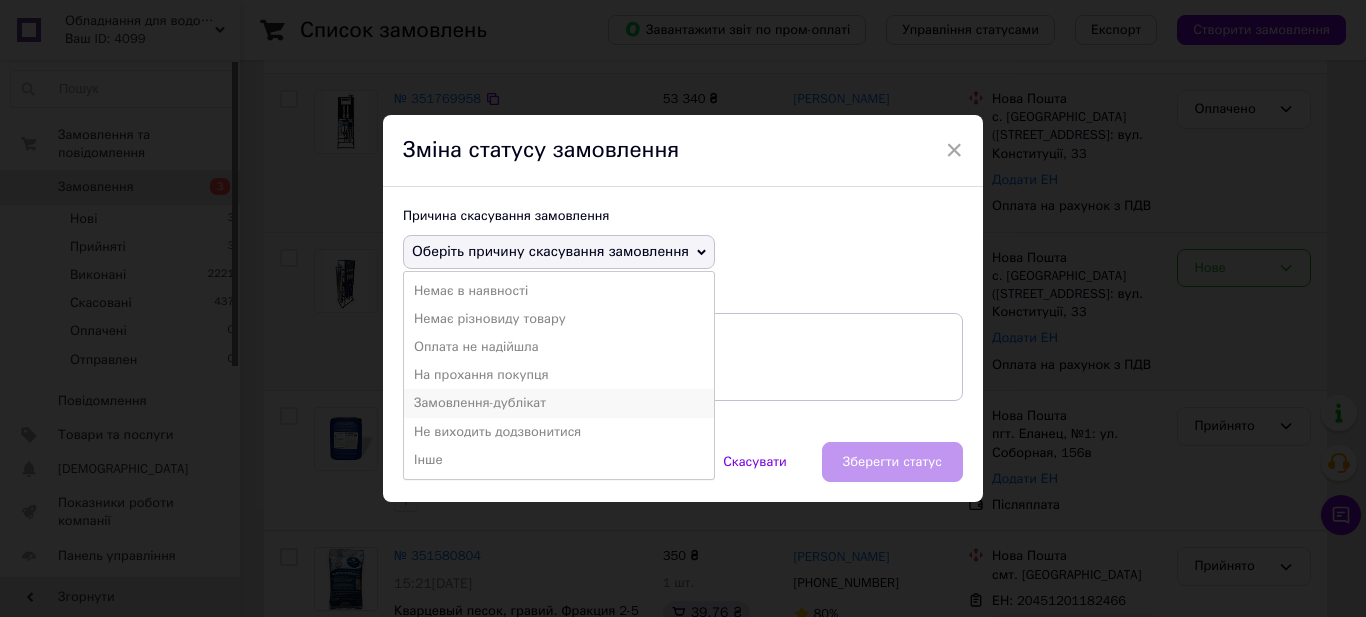 click on "Замовлення-дублікат" at bounding box center (559, 403) 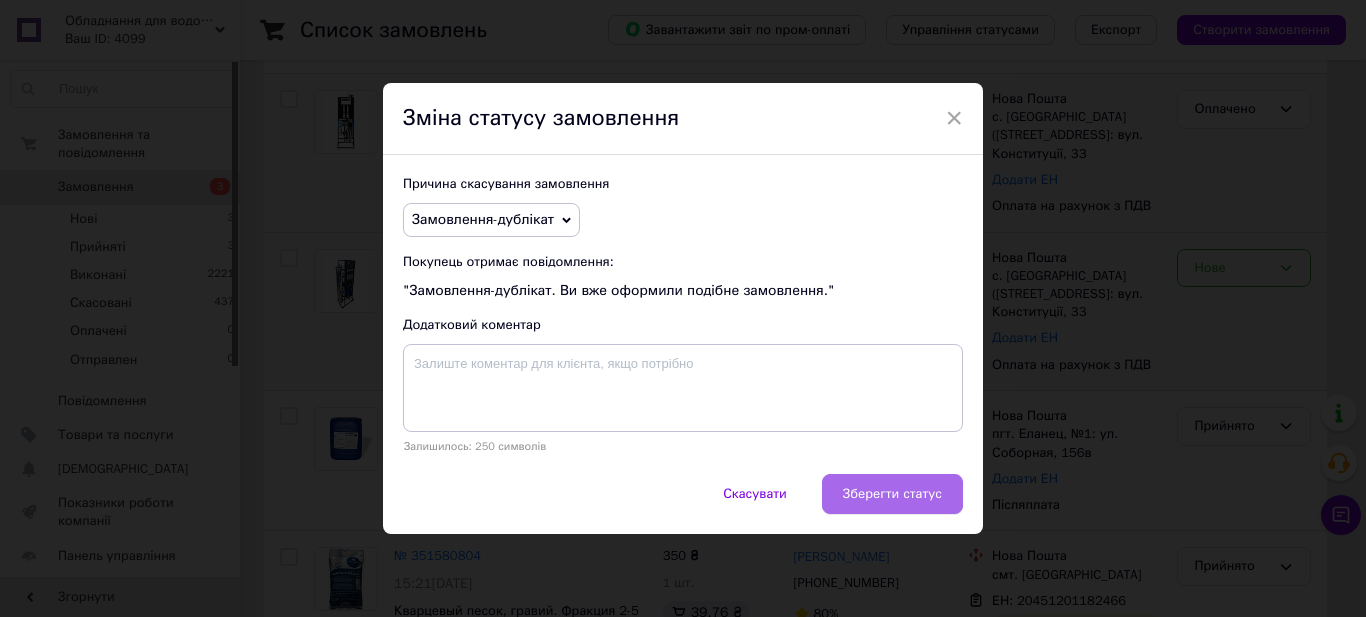 click on "Зберегти статус" at bounding box center (892, 494) 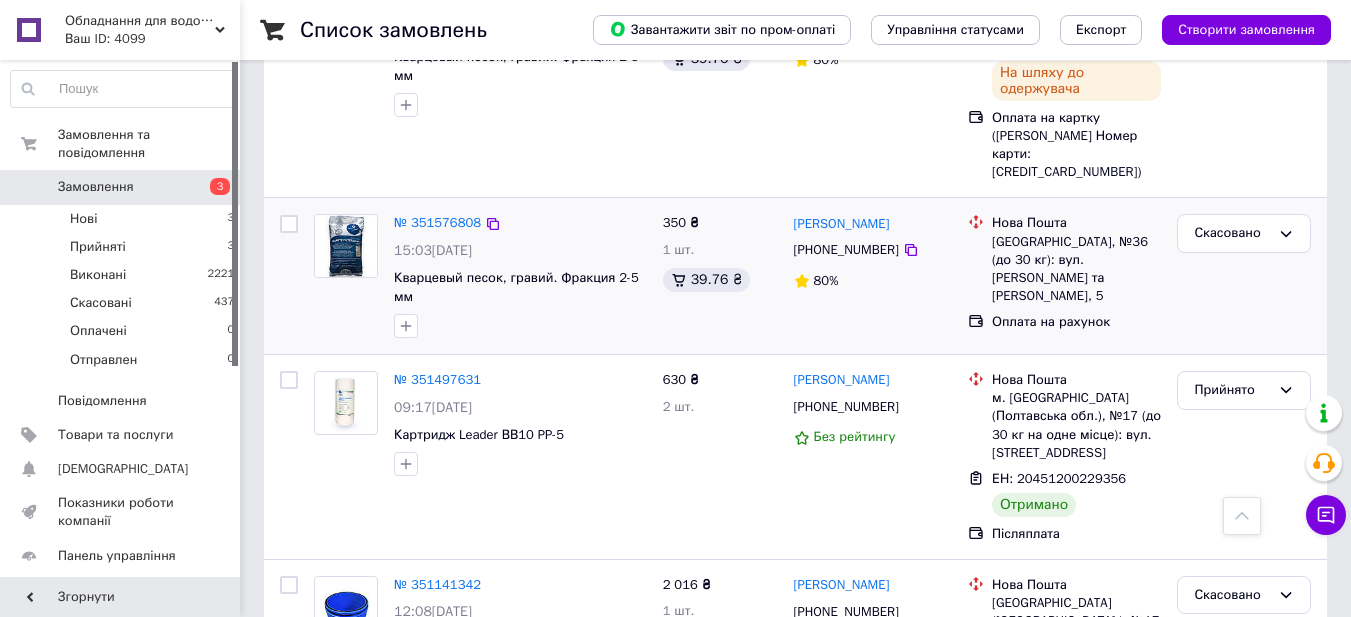 scroll, scrollTop: 900, scrollLeft: 0, axis: vertical 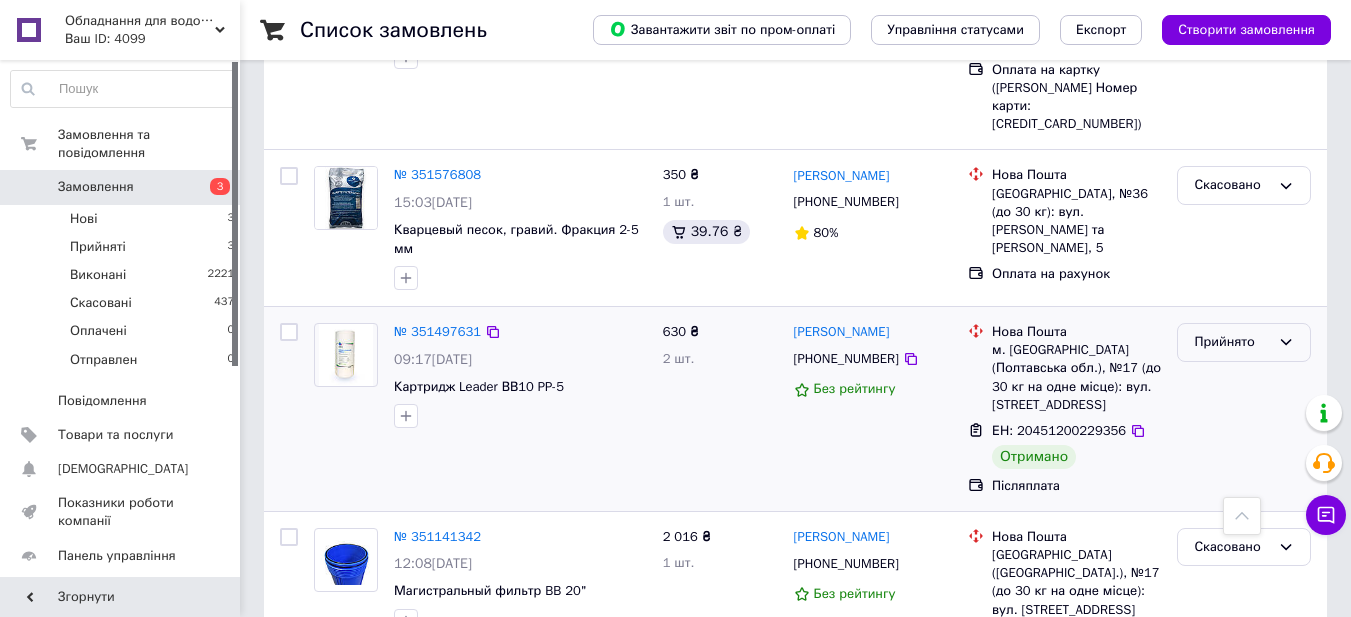 click on "Прийнято" at bounding box center [1232, 342] 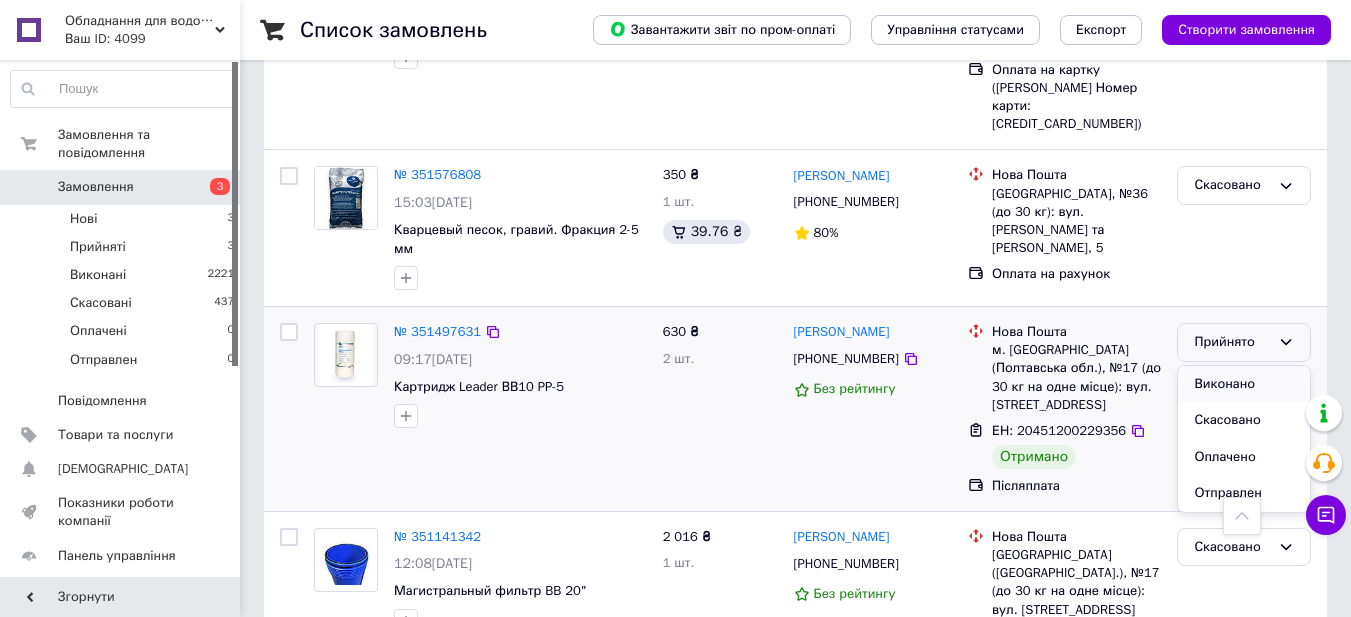 click on "Виконано" at bounding box center (1244, 384) 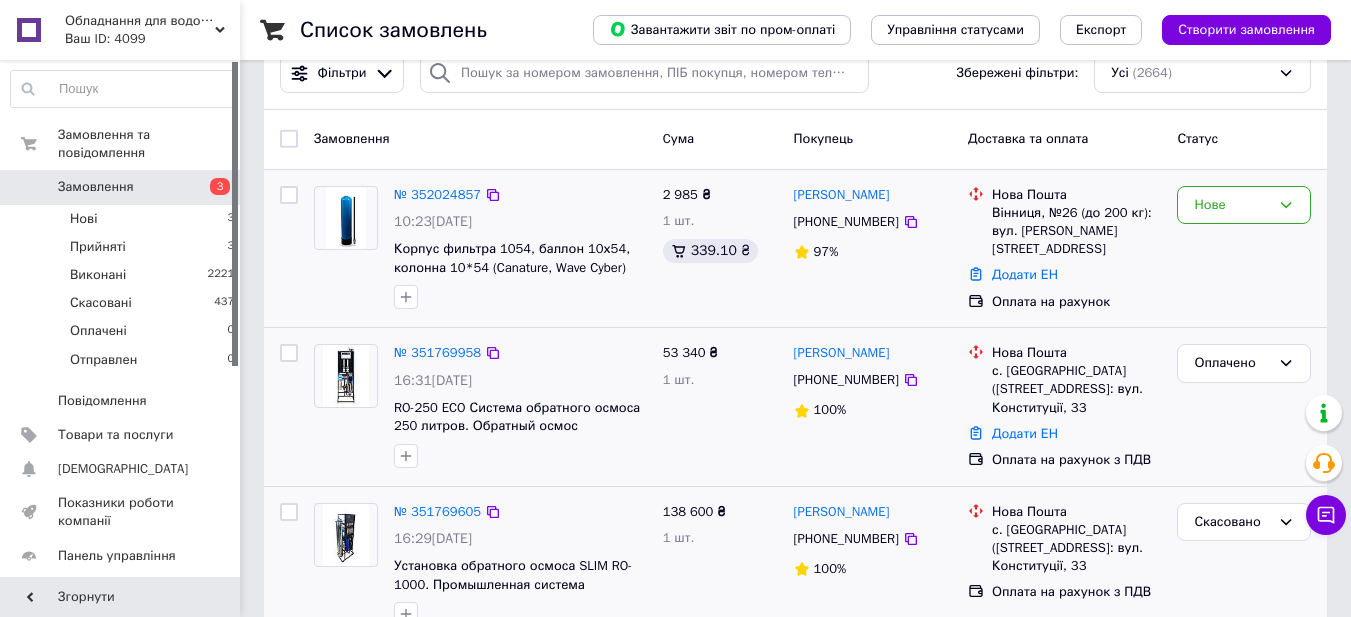 scroll, scrollTop: 0, scrollLeft: 0, axis: both 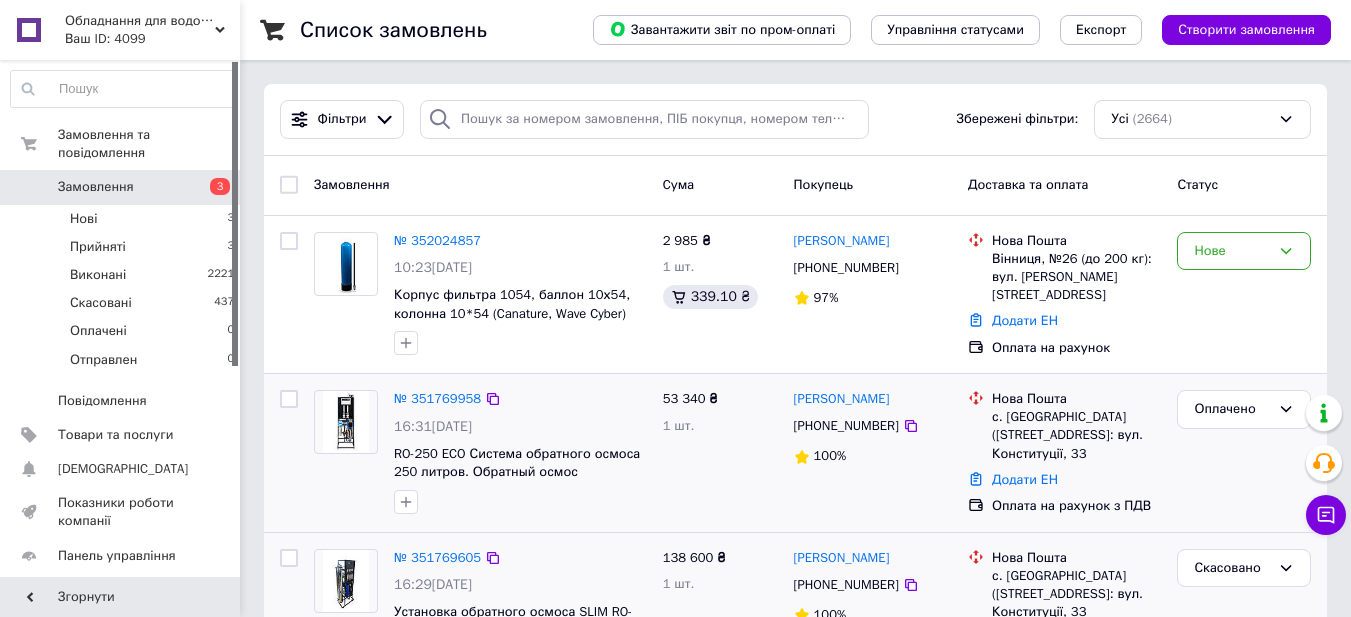 click on "Cума" at bounding box center (679, 184) 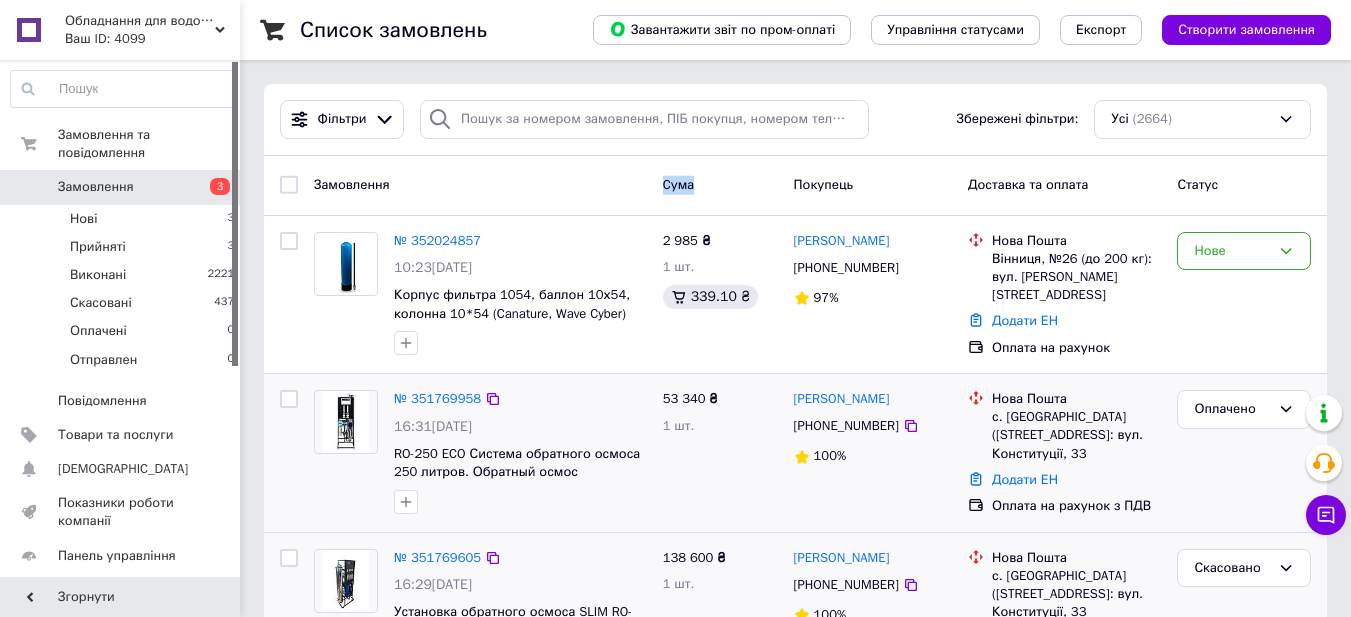 click on "Cума" at bounding box center [679, 184] 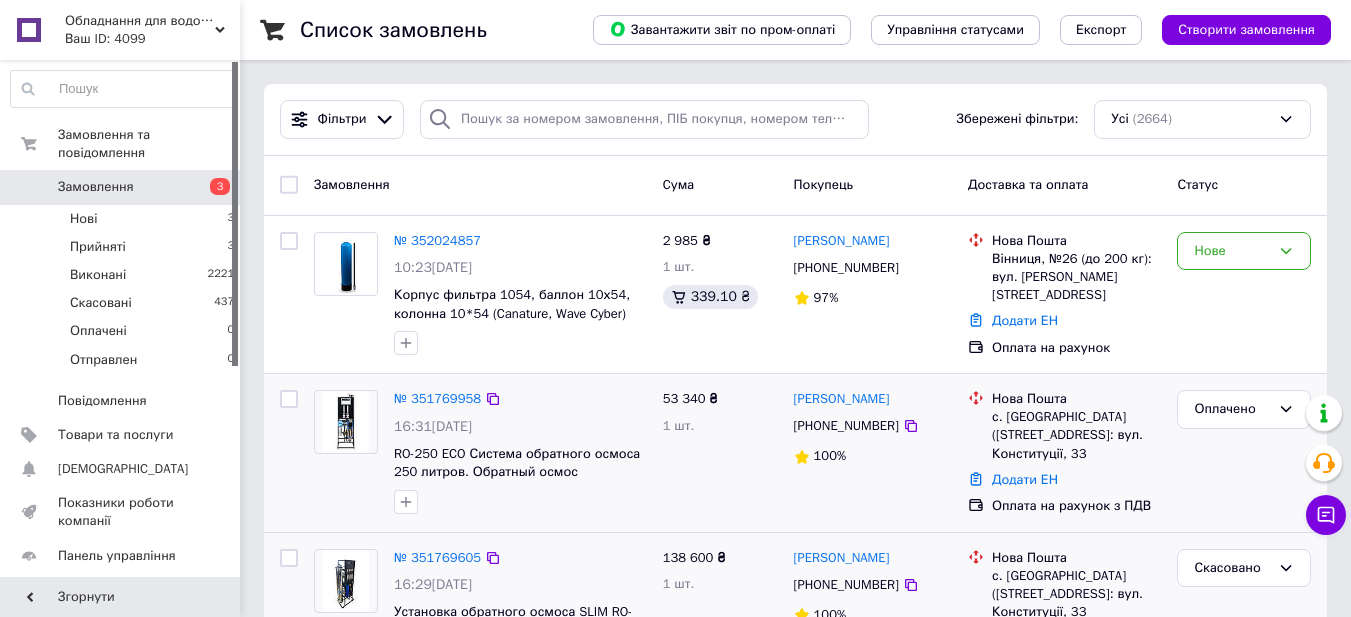 click on "Замовлення" at bounding box center (480, 185) 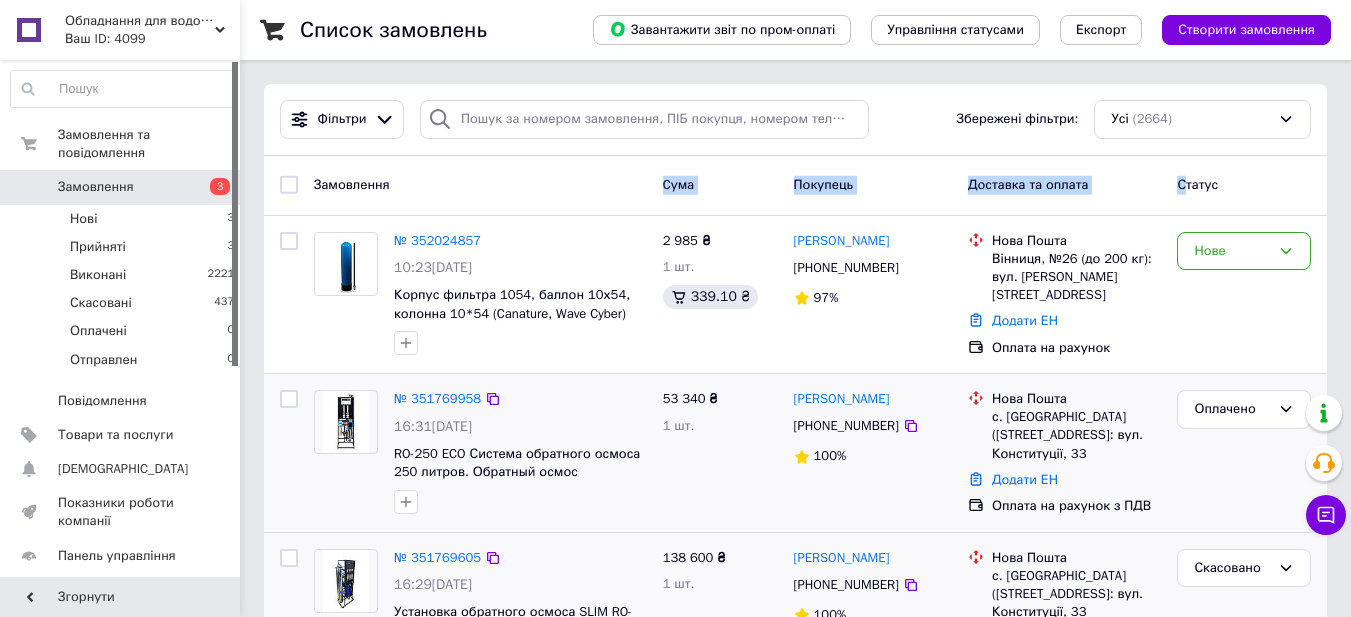 drag, startPoint x: 540, startPoint y: 187, endPoint x: 1238, endPoint y: 187, distance: 698 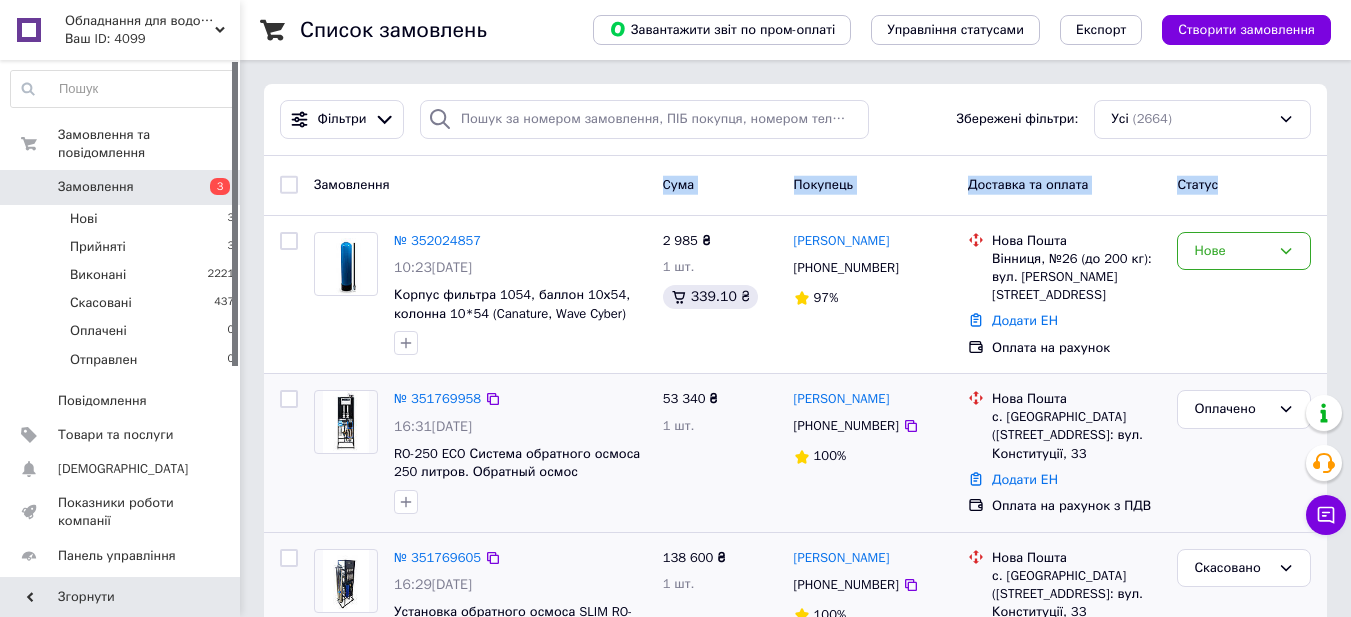 click on "Статус" at bounding box center (1244, 185) 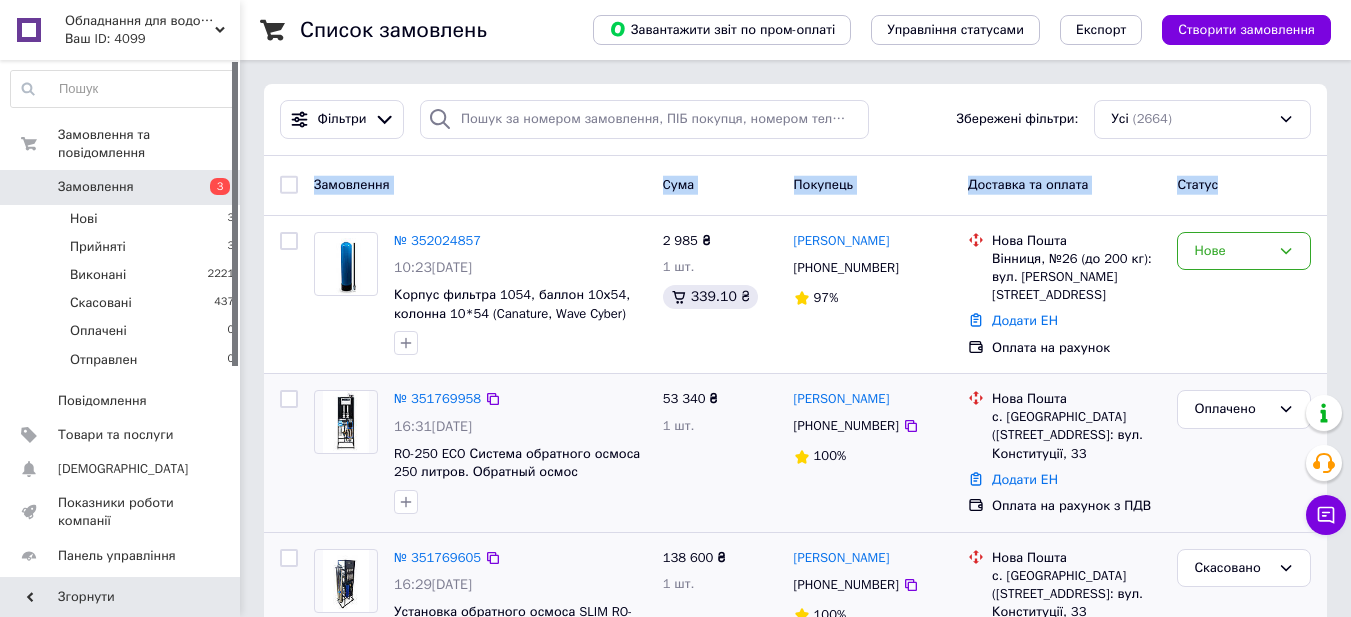 drag, startPoint x: 556, startPoint y: 220, endPoint x: 311, endPoint y: 188, distance: 247.08096 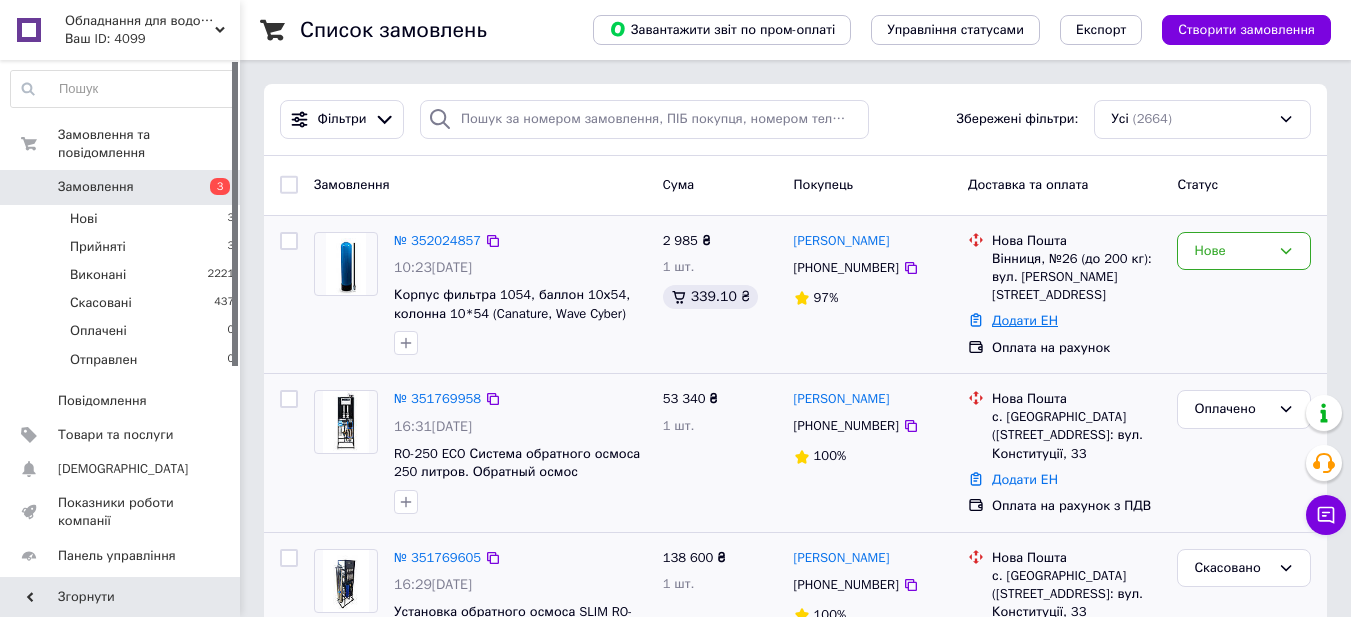 click on "Додати ЕН" at bounding box center [1025, 320] 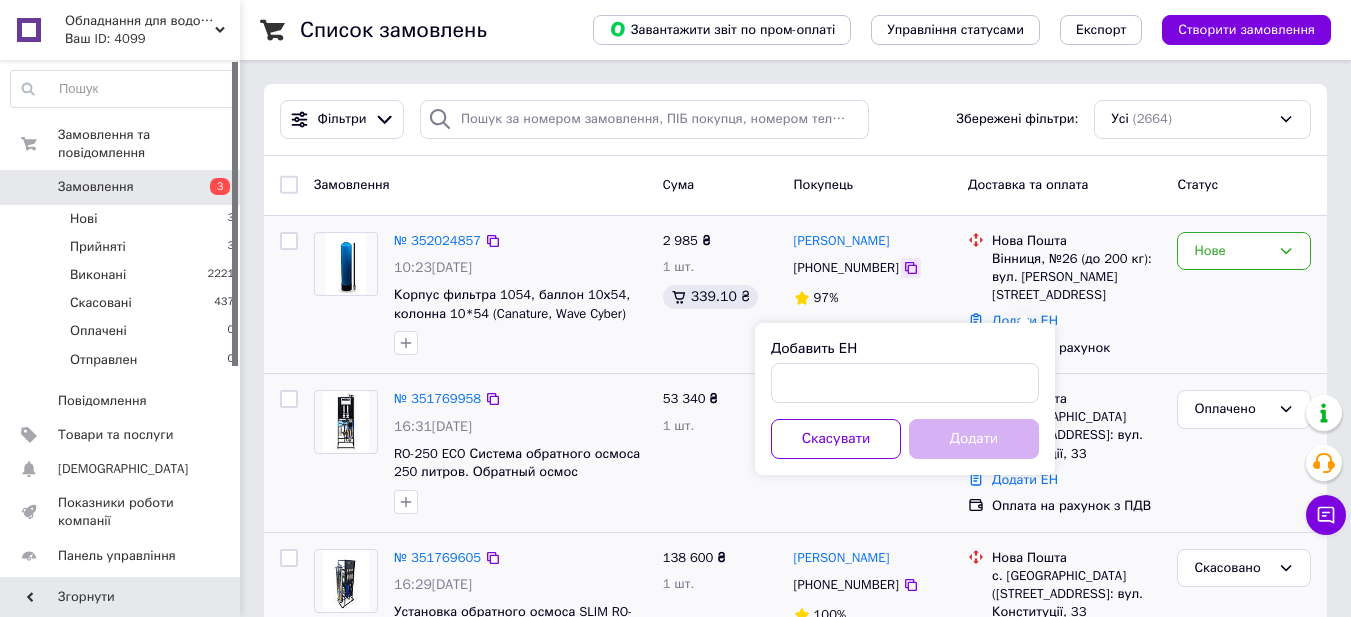 click 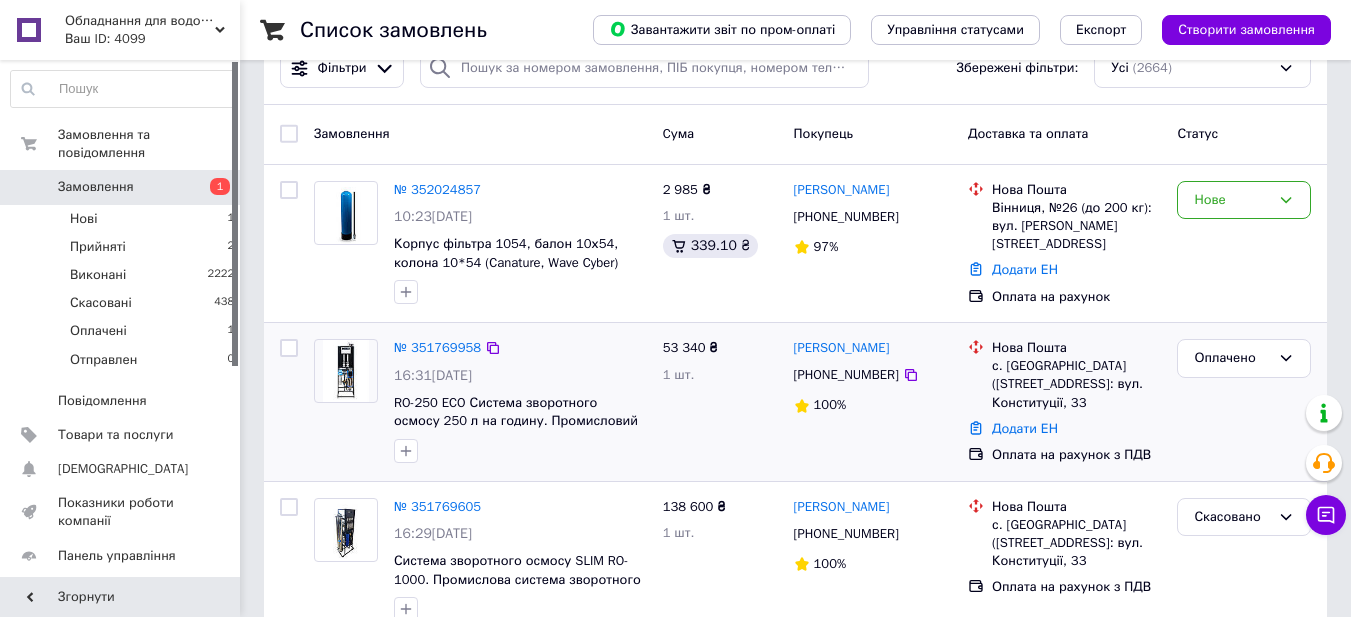 scroll, scrollTop: 100, scrollLeft: 0, axis: vertical 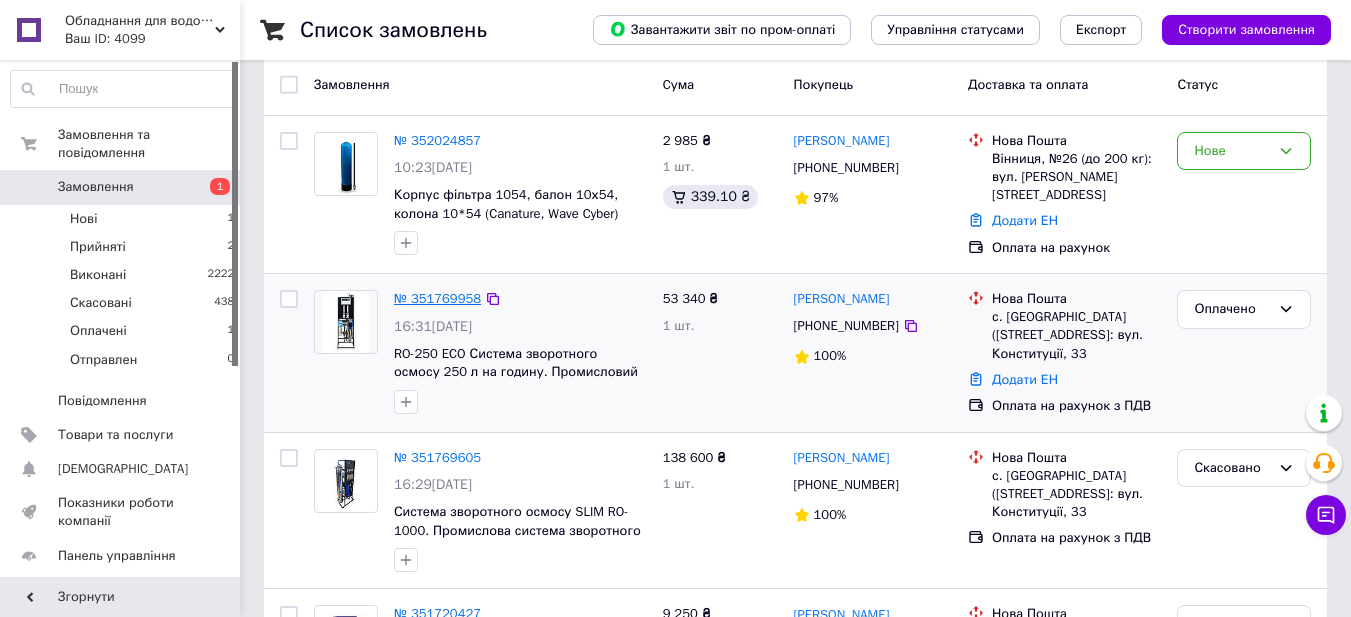 click on "№ 351769958" at bounding box center (437, 298) 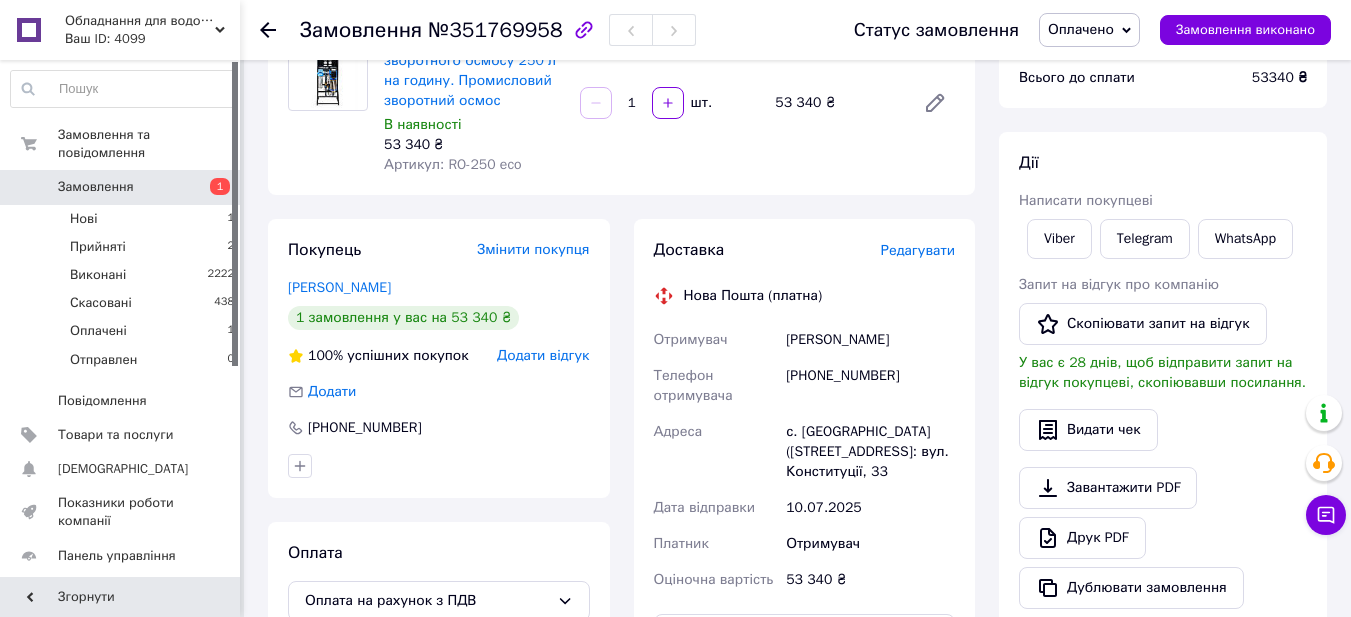 scroll, scrollTop: 300, scrollLeft: 0, axis: vertical 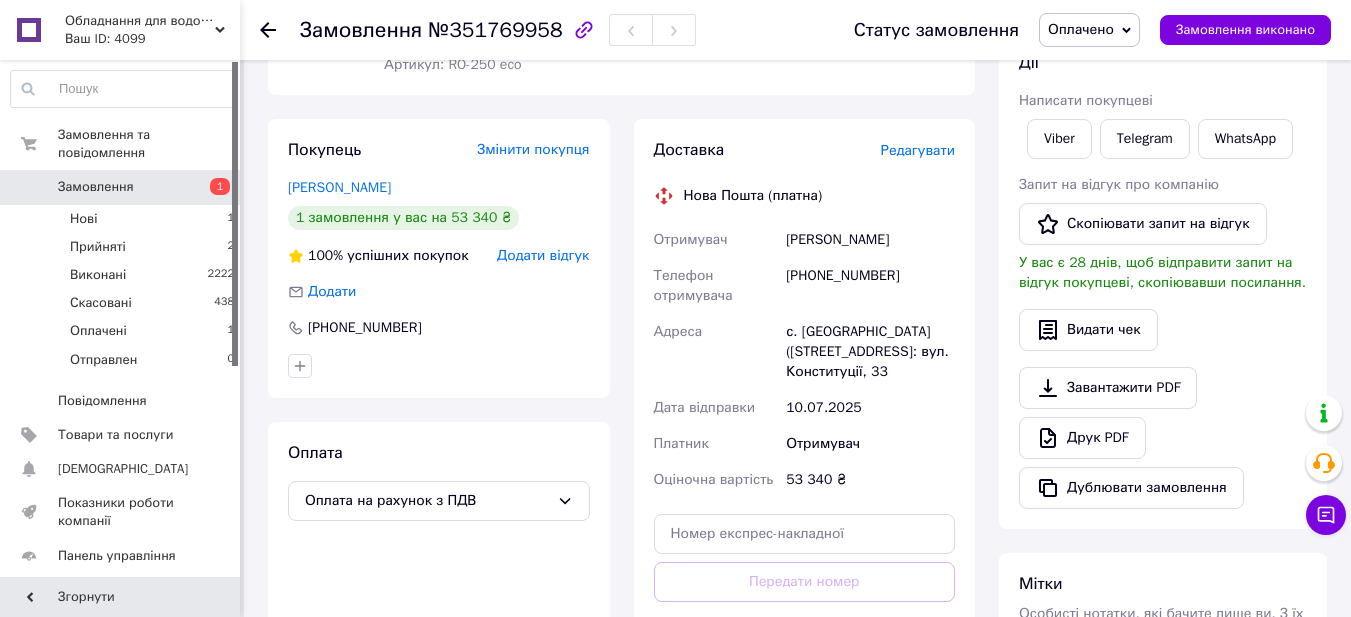 click on "[PHONE_NUMBER]" at bounding box center (870, 286) 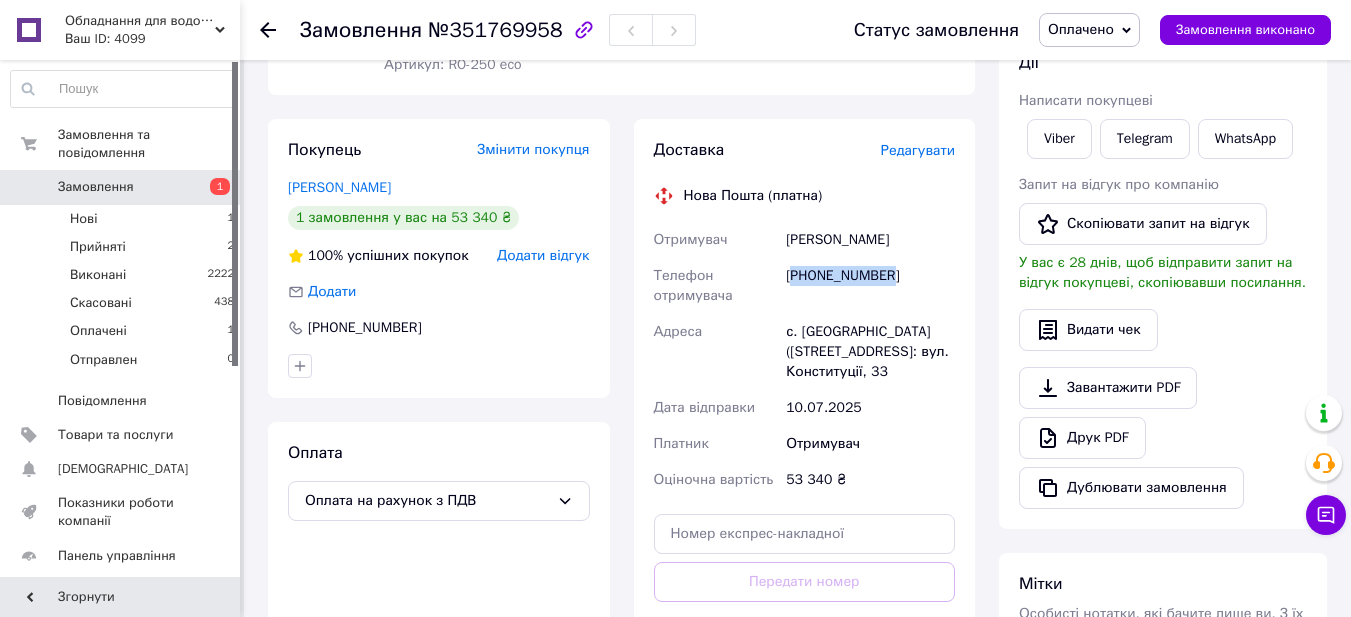 click on "[PHONE_NUMBER]" at bounding box center (870, 286) 